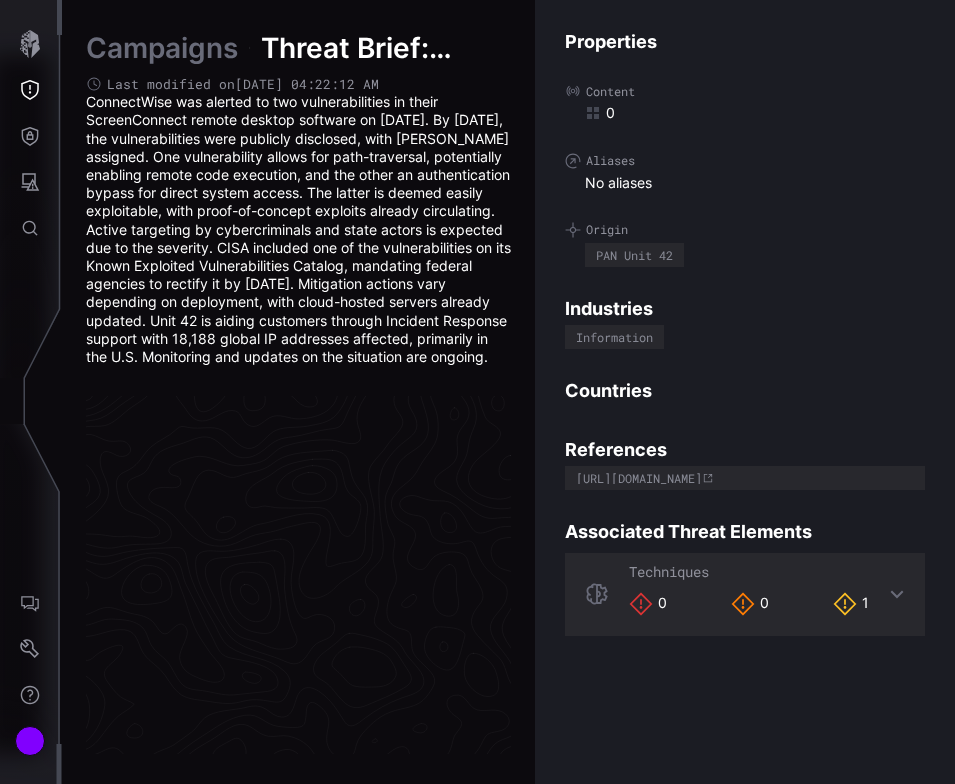 scroll, scrollTop: 0, scrollLeft: 0, axis: both 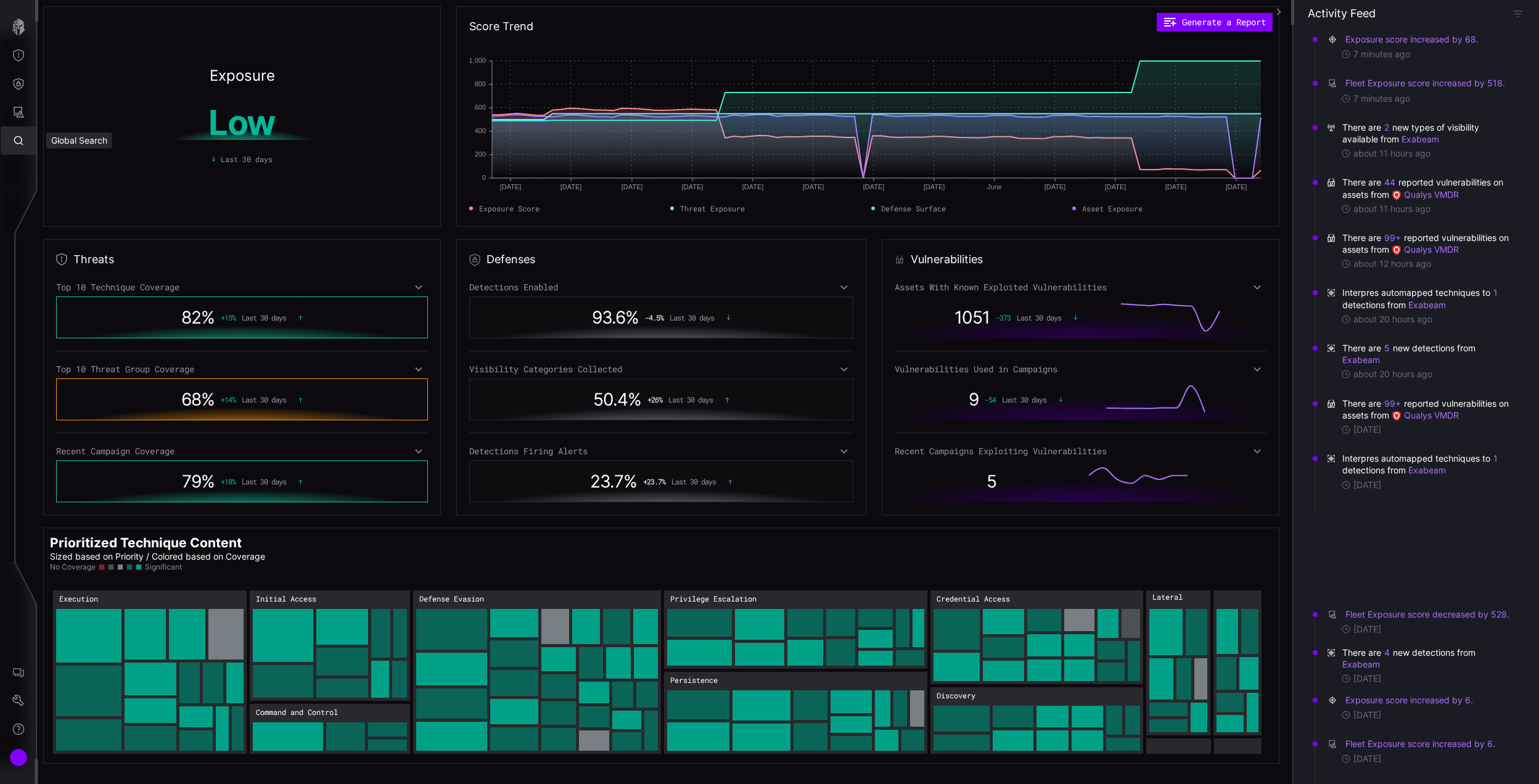 click 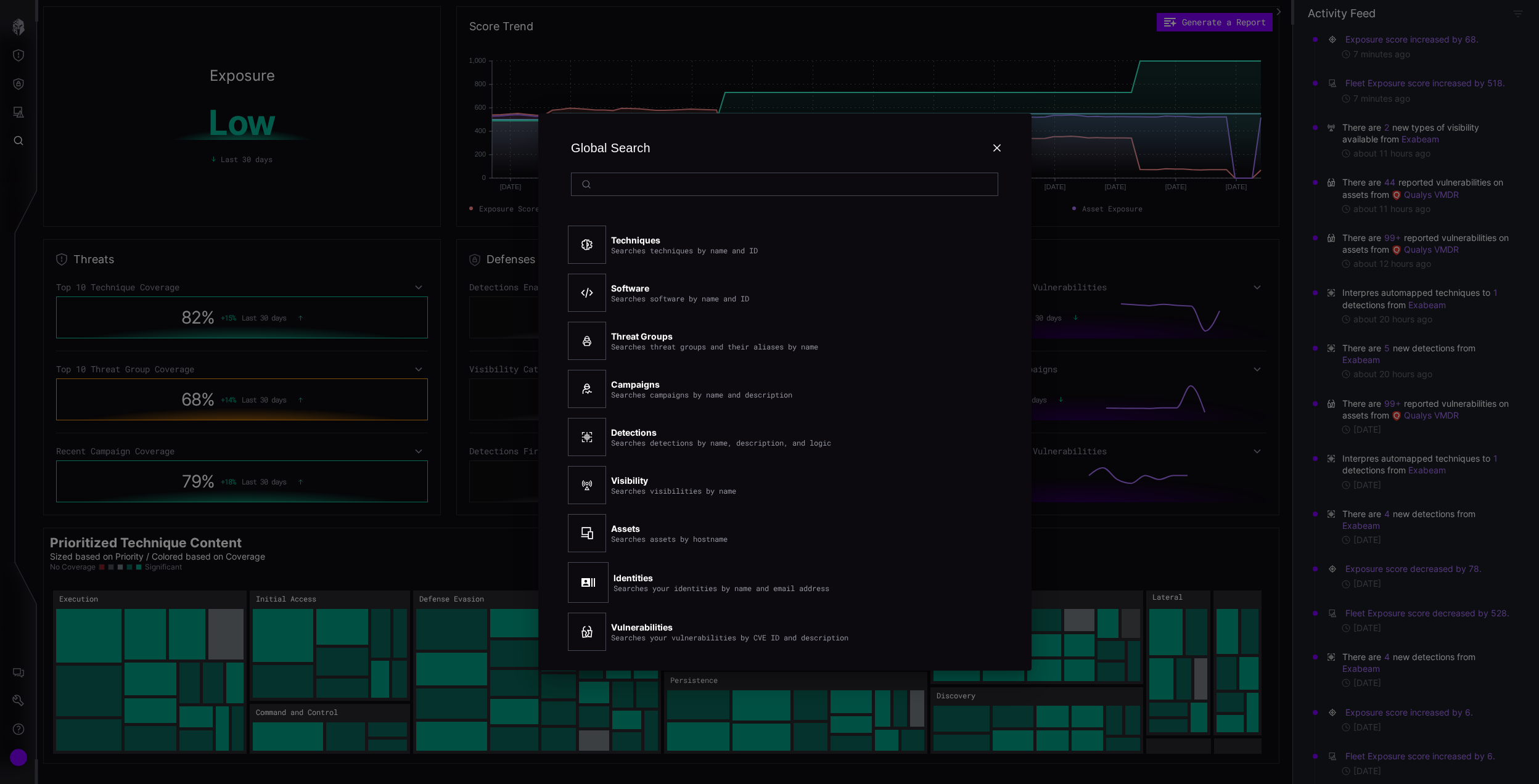 click at bounding box center [785, 184] 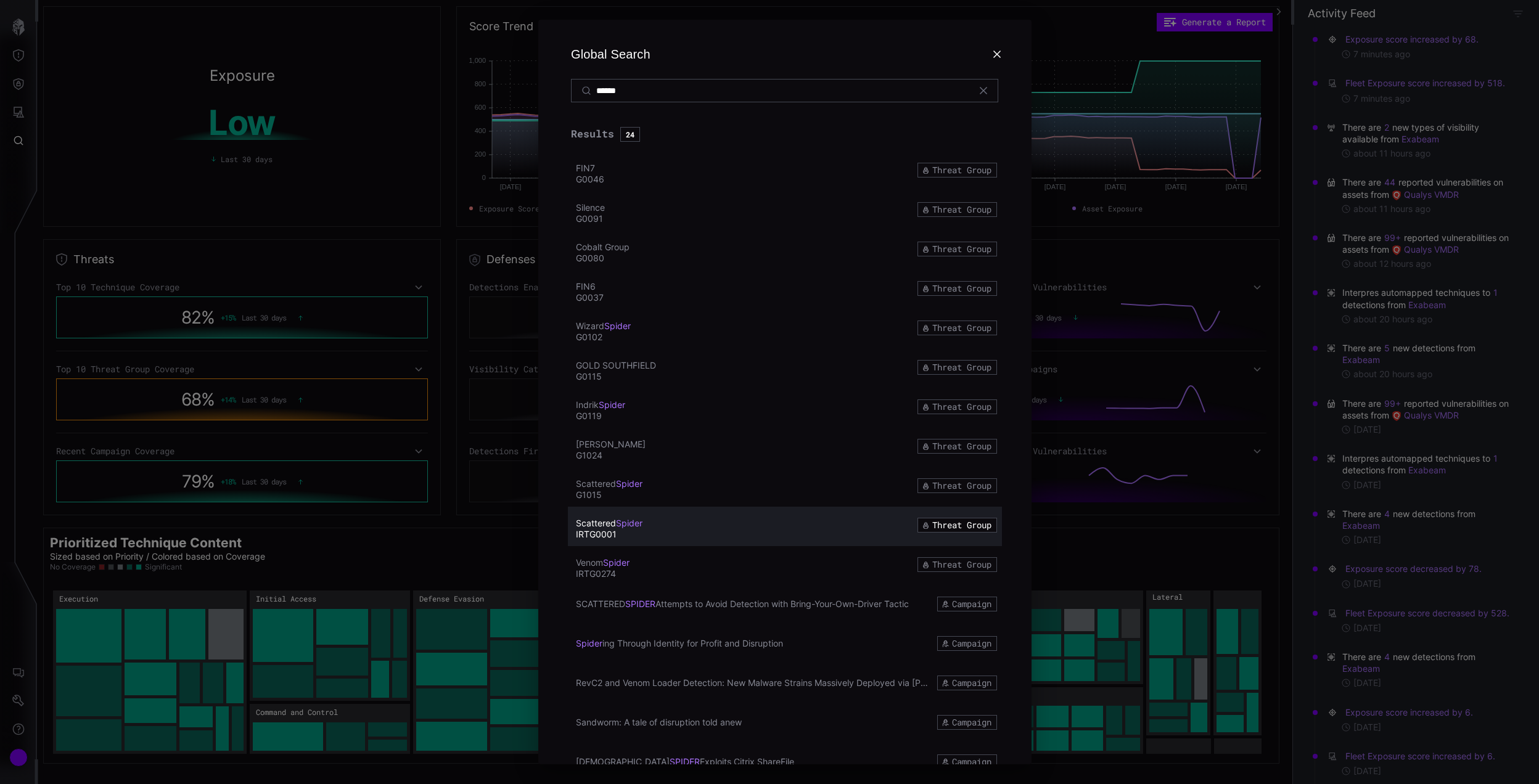 type on "******" 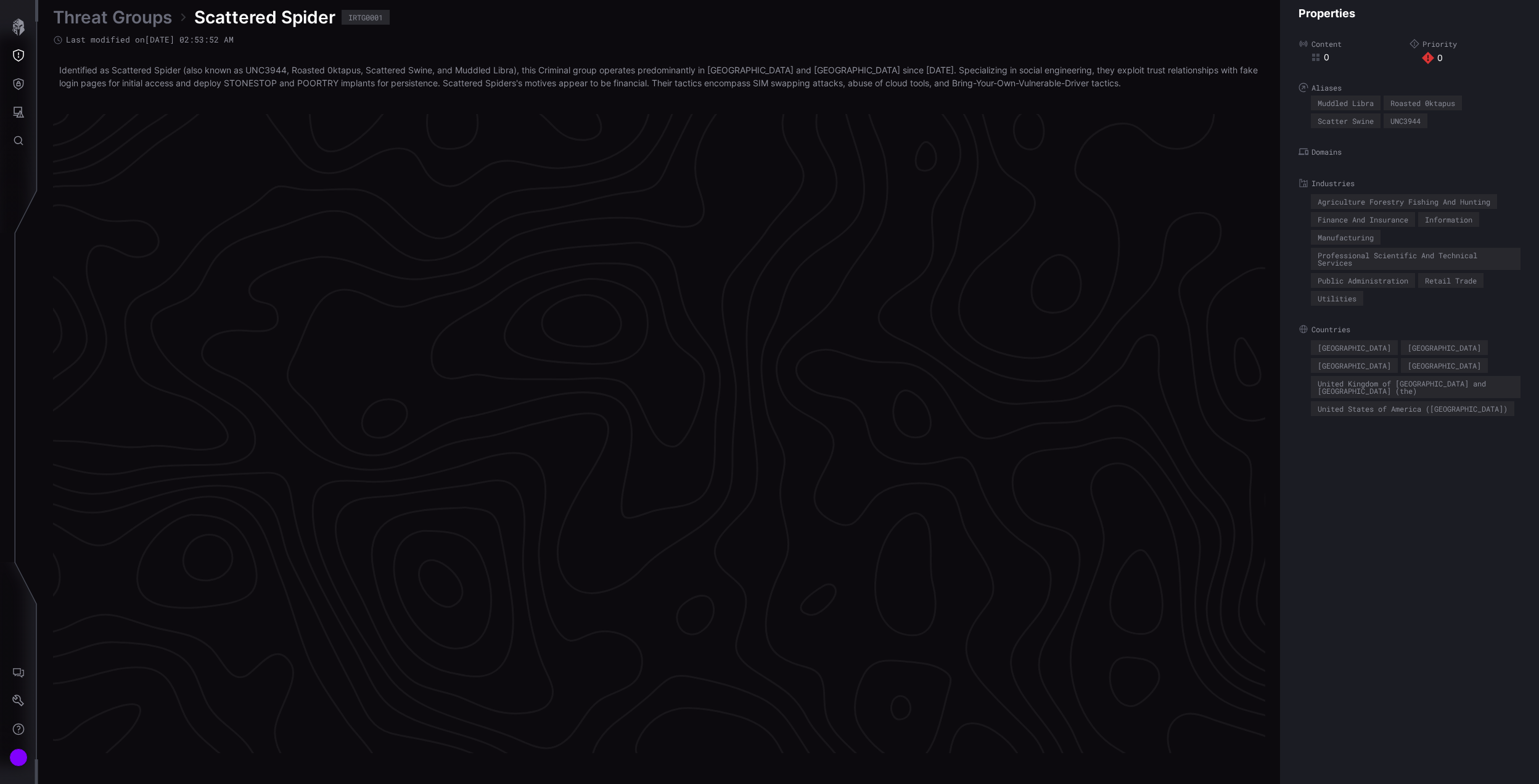 scroll, scrollTop: 2460, scrollLeft: 324, axis: both 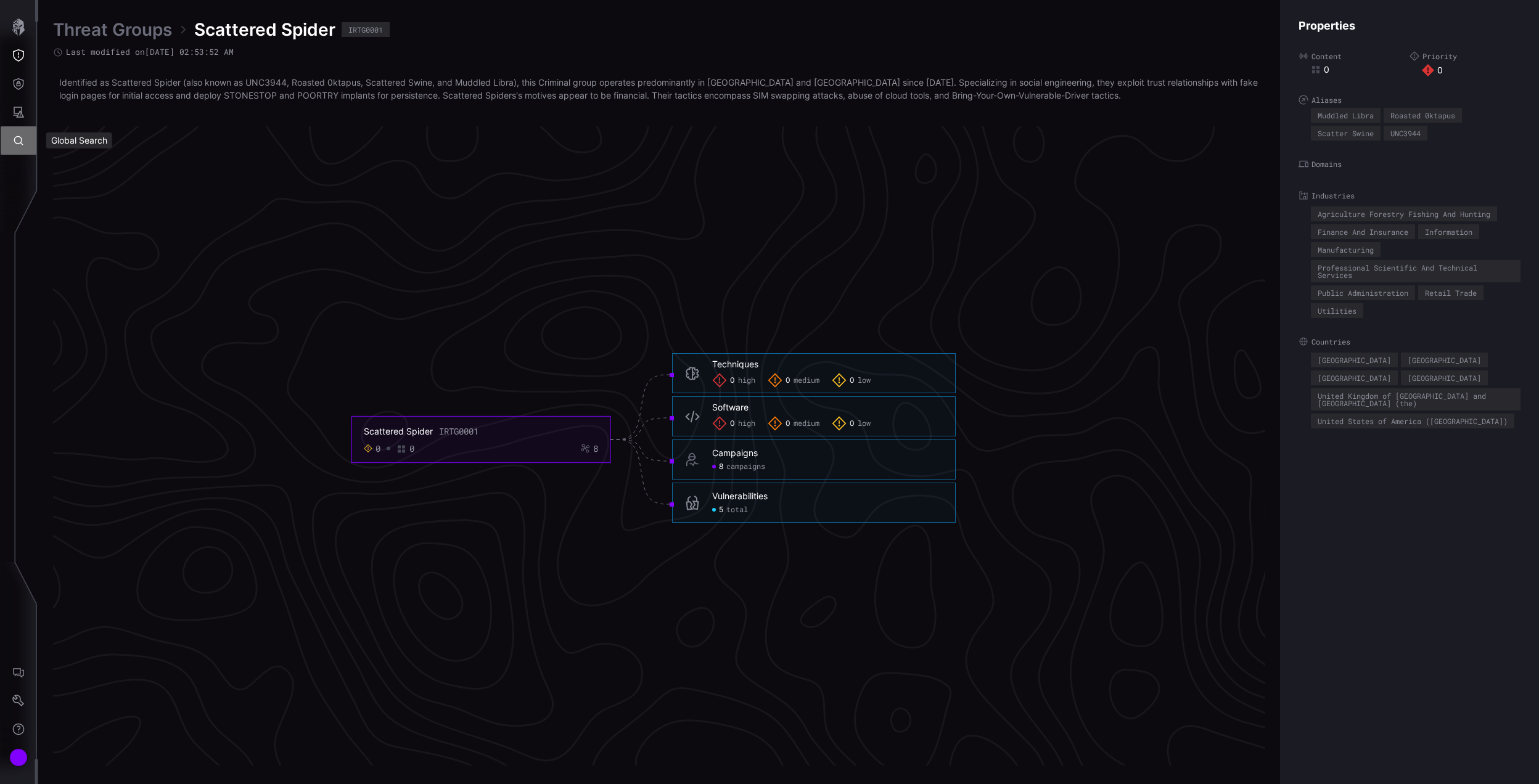click 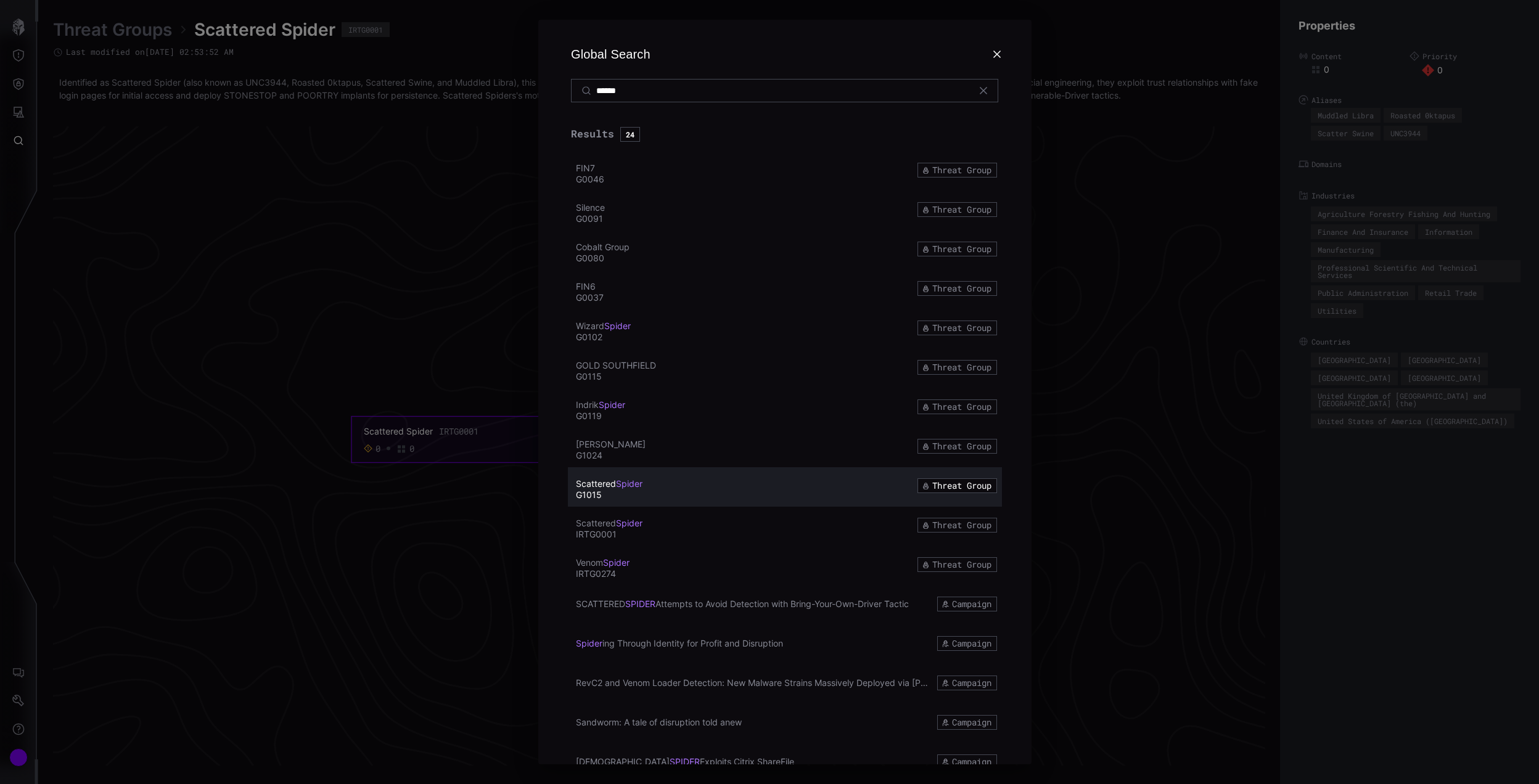 click on "Spider" at bounding box center [629, 483] 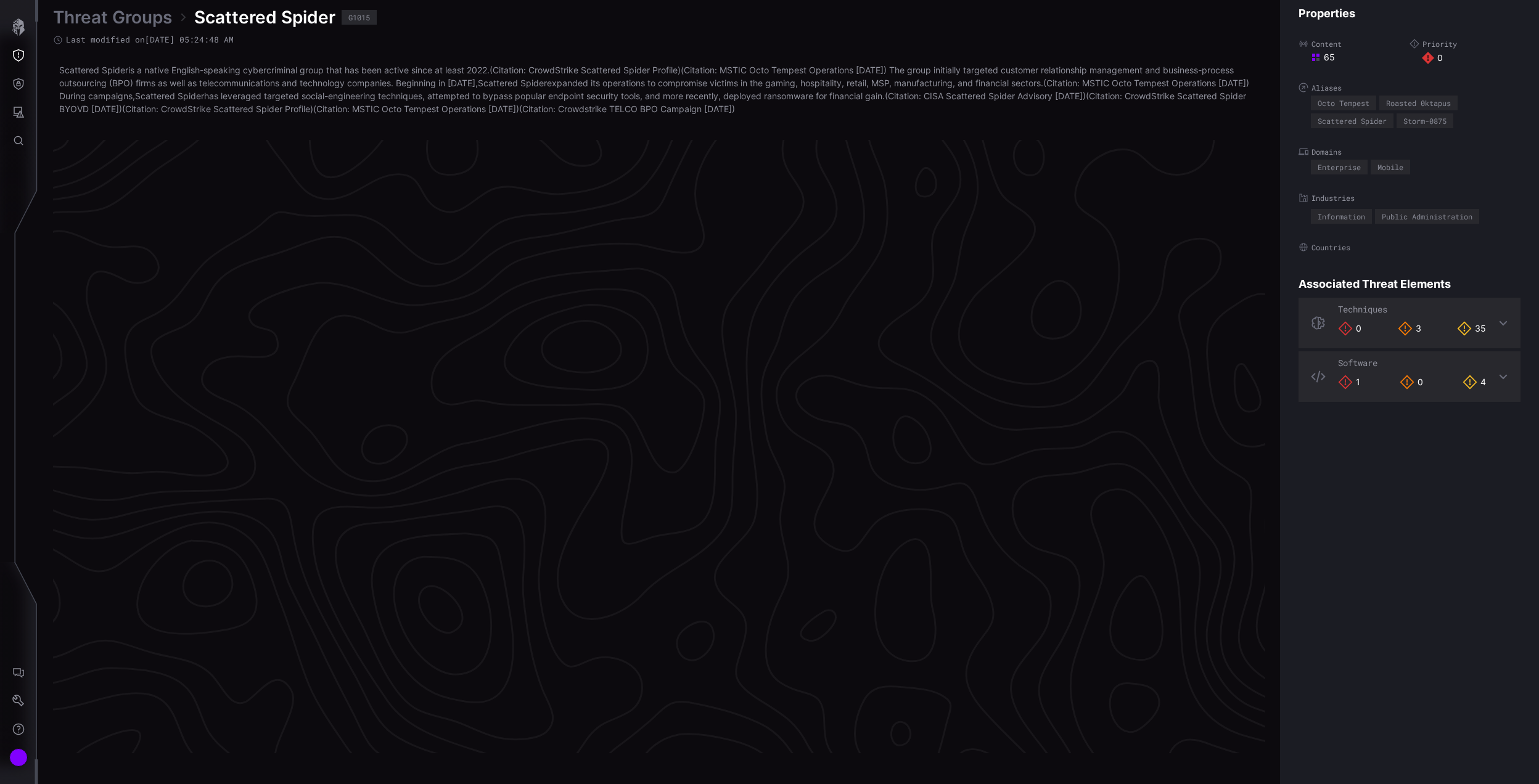 scroll, scrollTop: 2473, scrollLeft: 324, axis: both 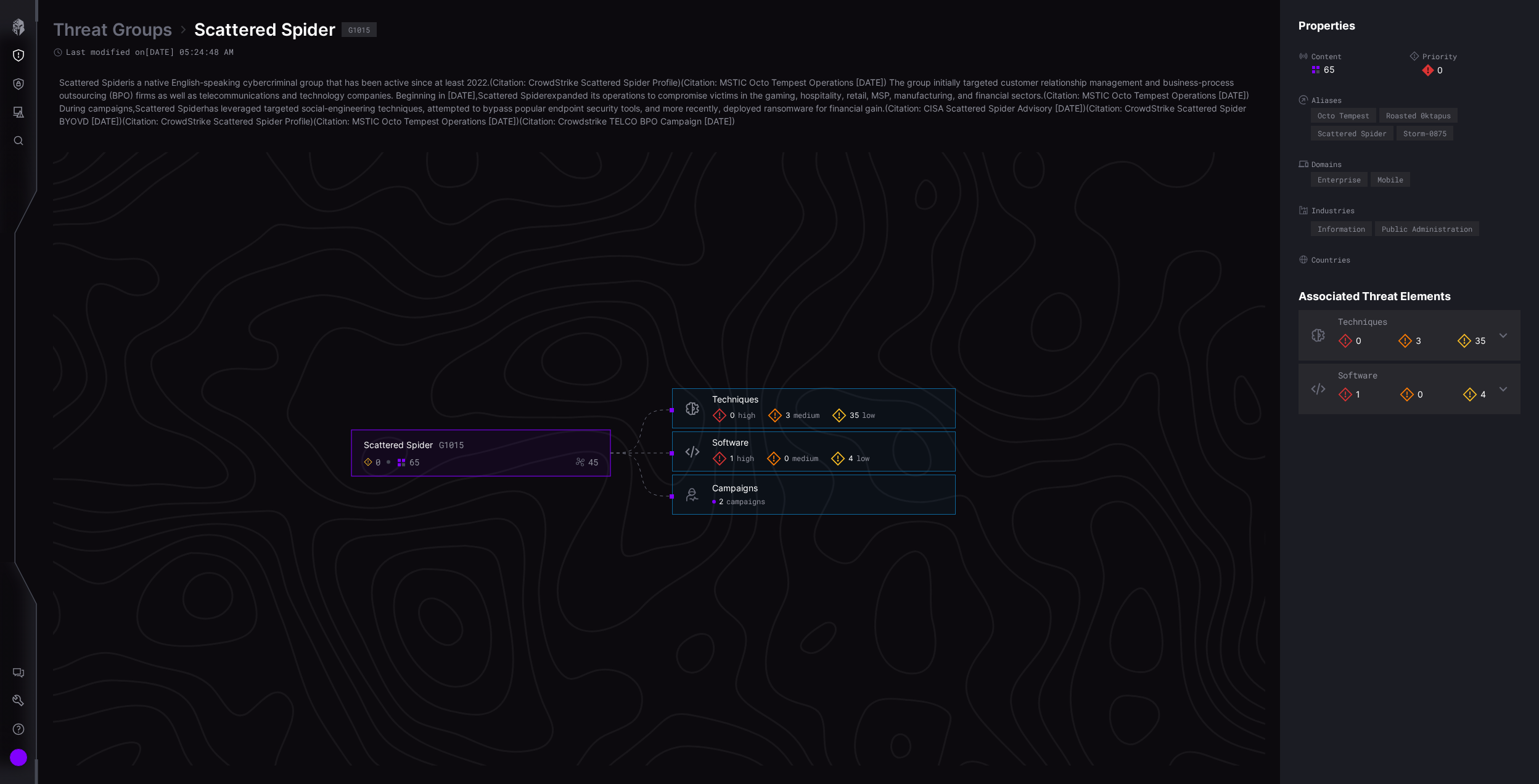 click on "high" 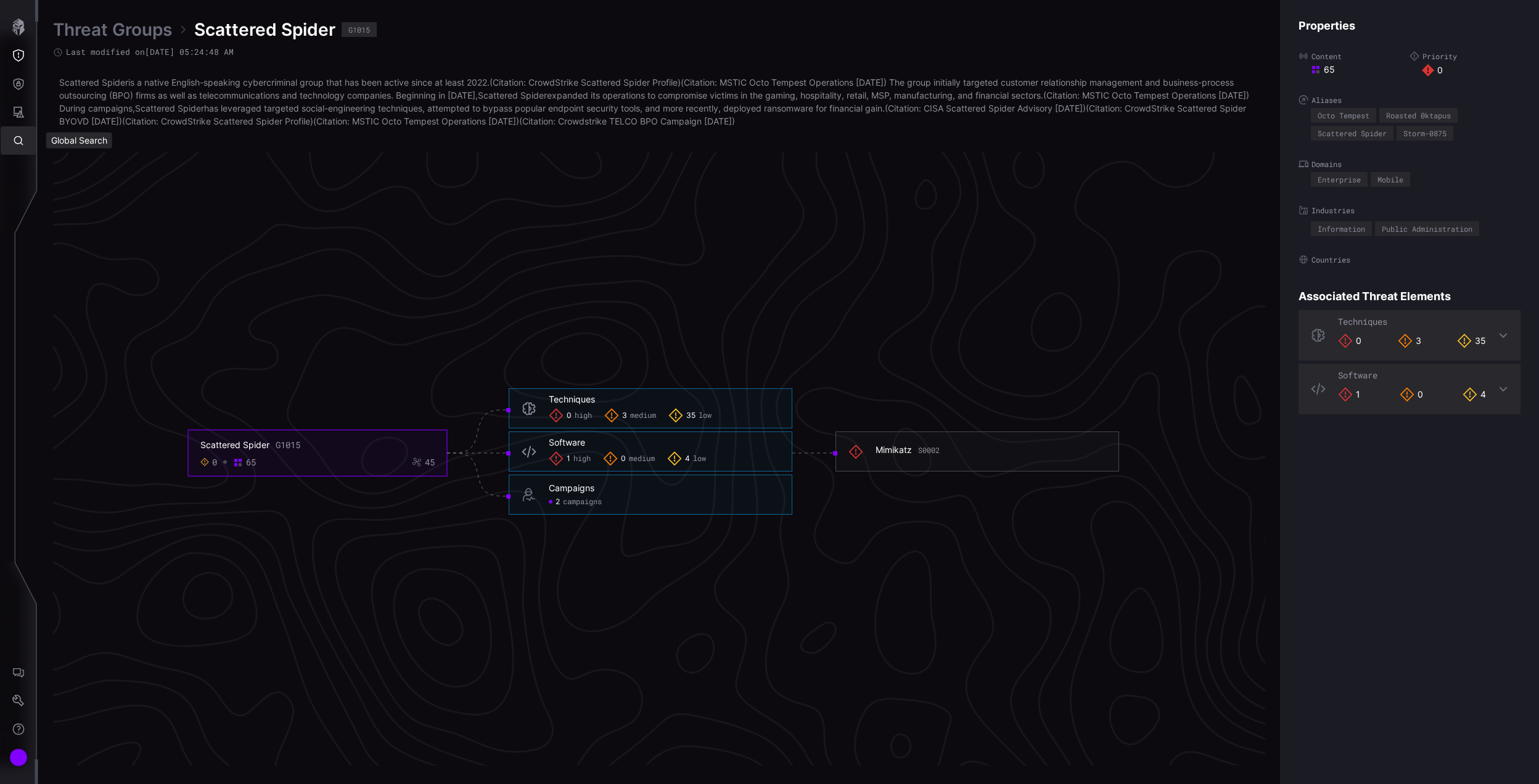 click 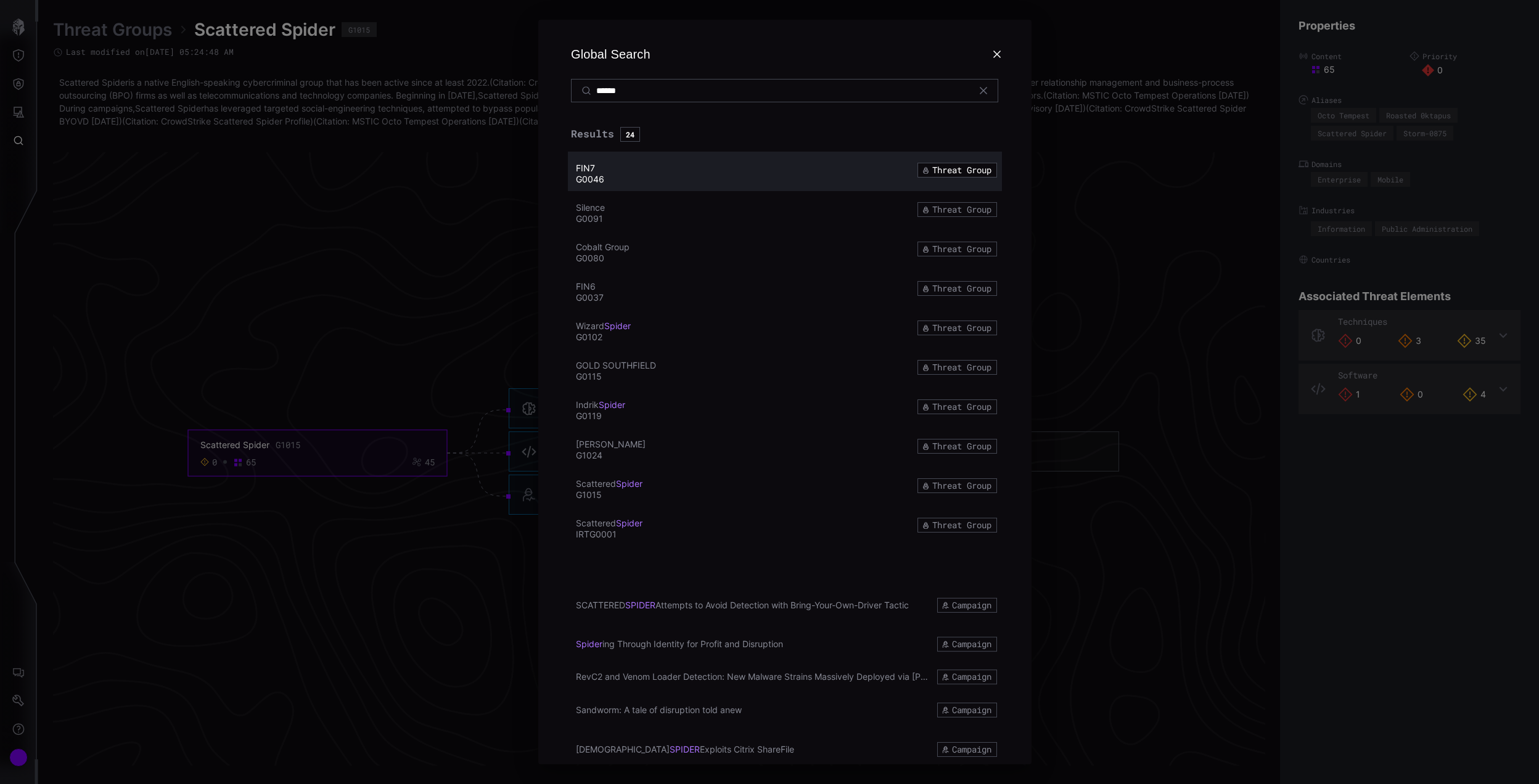 click on "******" at bounding box center (785, 91) 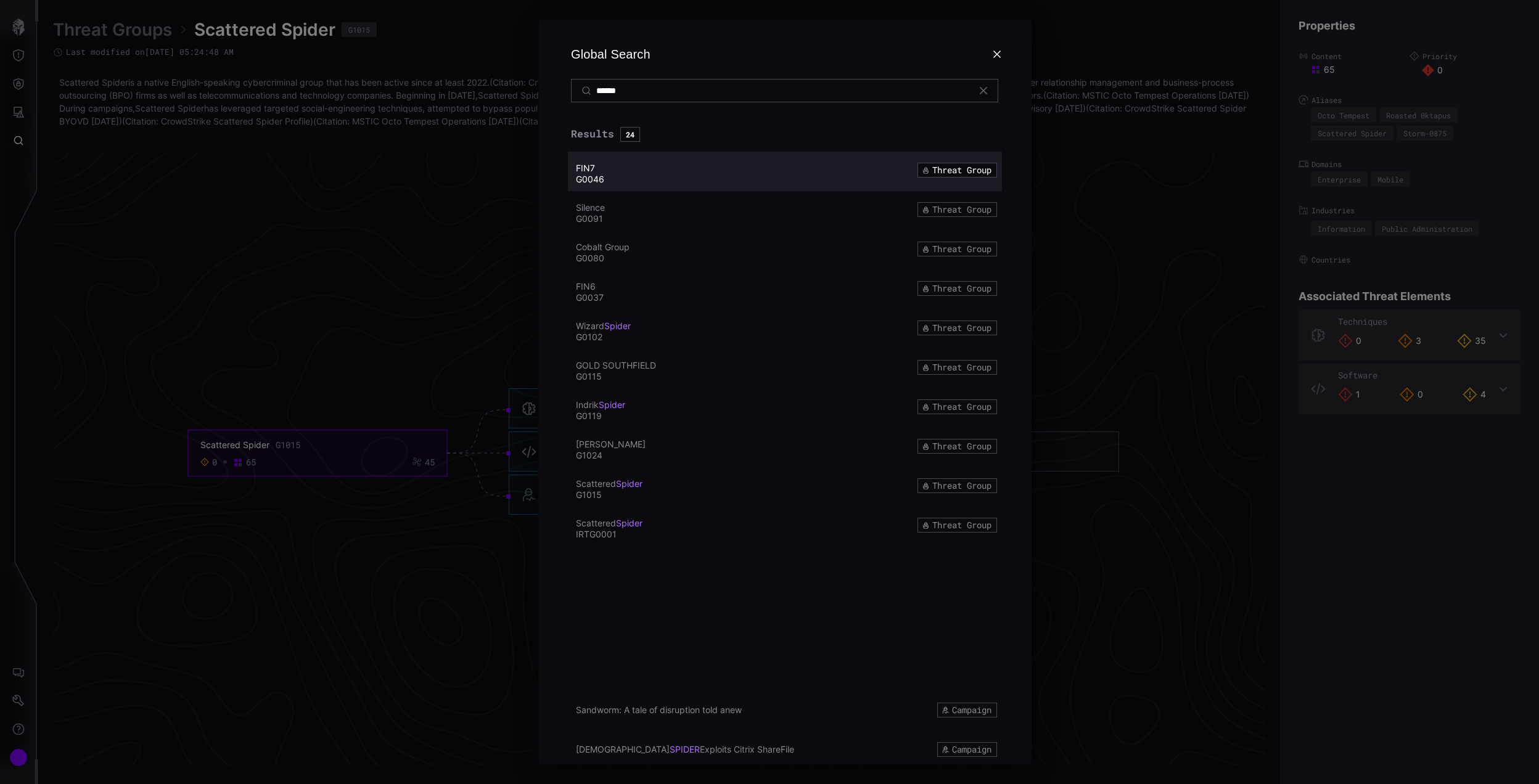 click on "******" at bounding box center [785, 91] 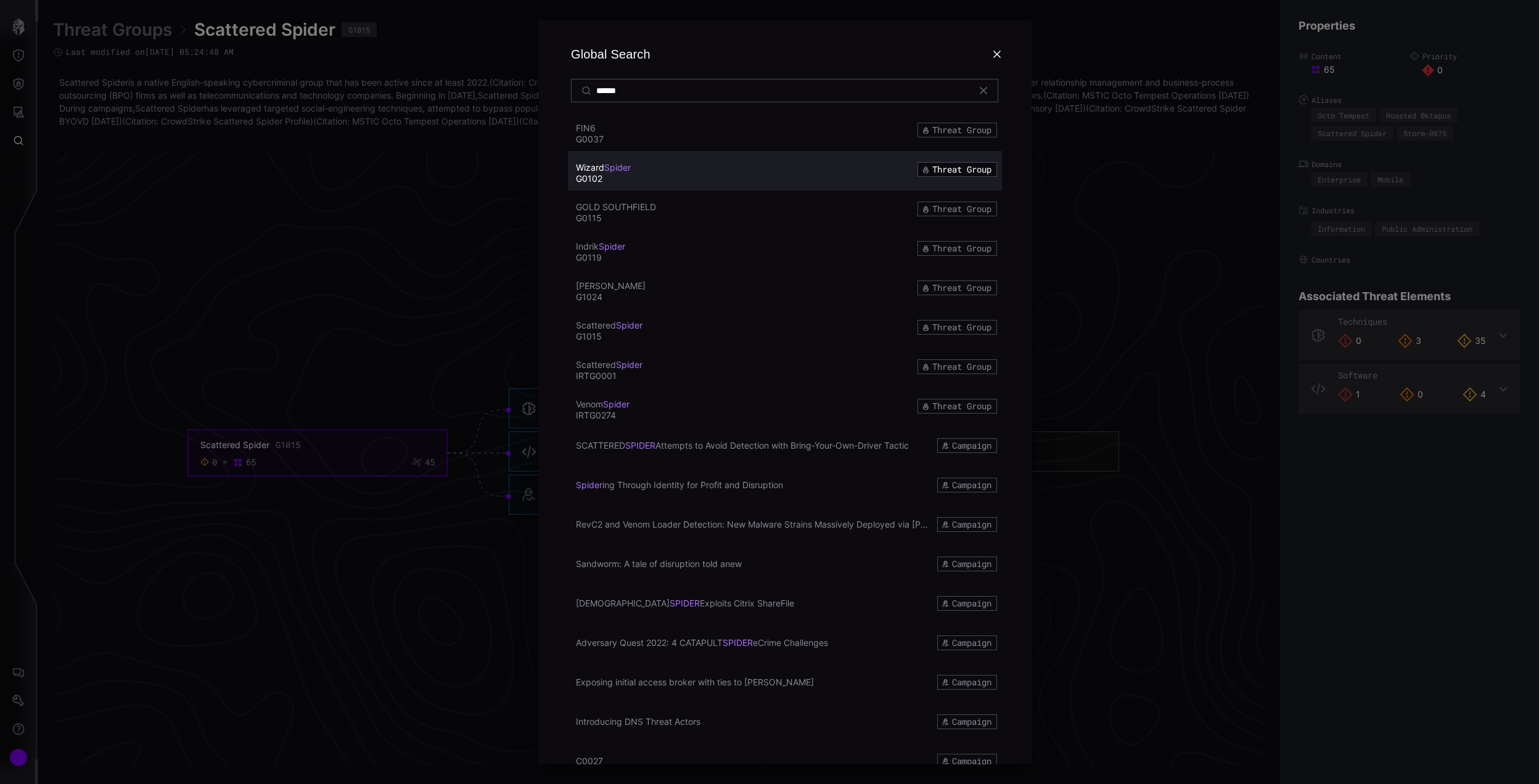 scroll, scrollTop: 334, scrollLeft: 0, axis: vertical 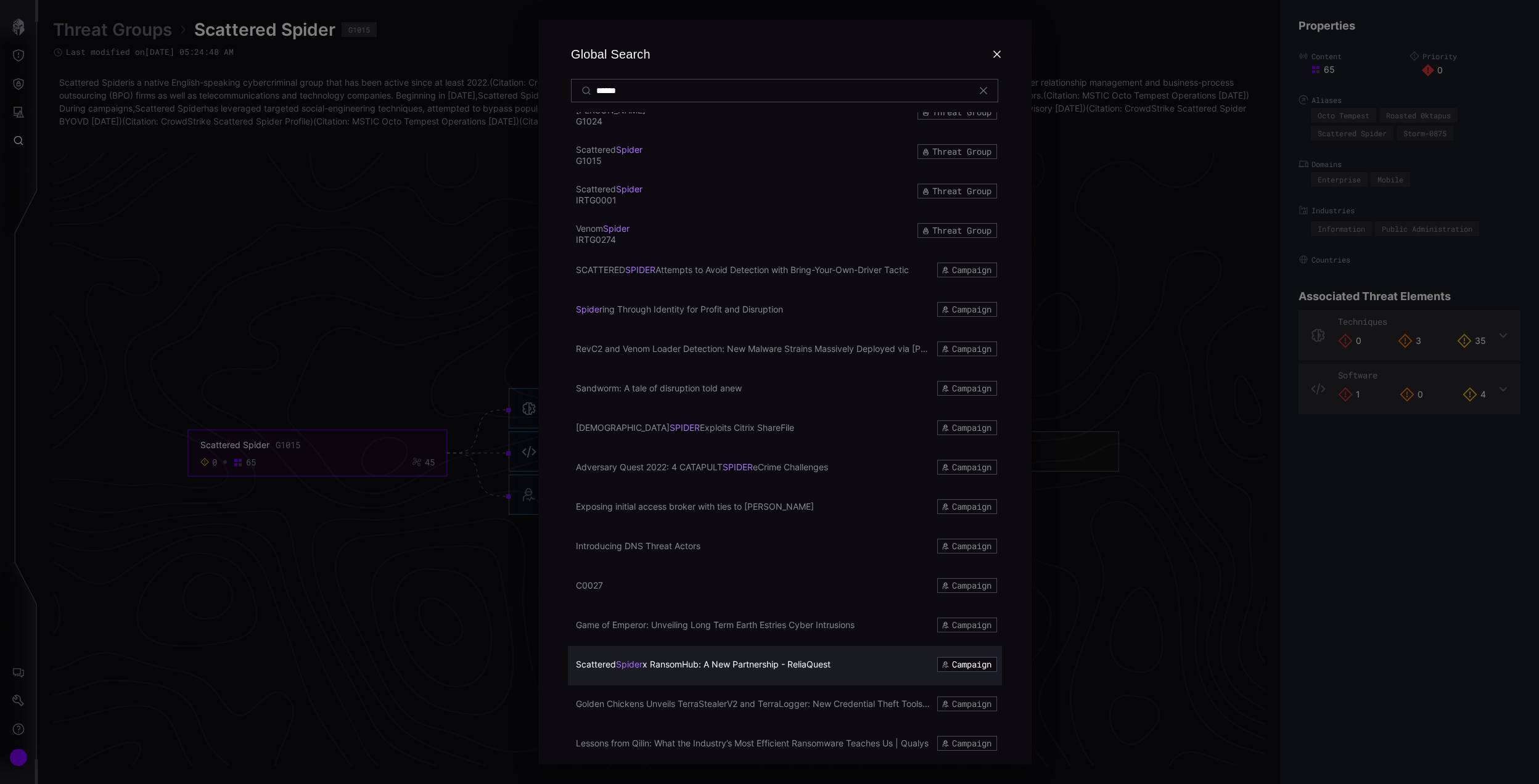 click on "x RansomHub: A New Partnership - ReliaQuest" at bounding box center (736, 664) 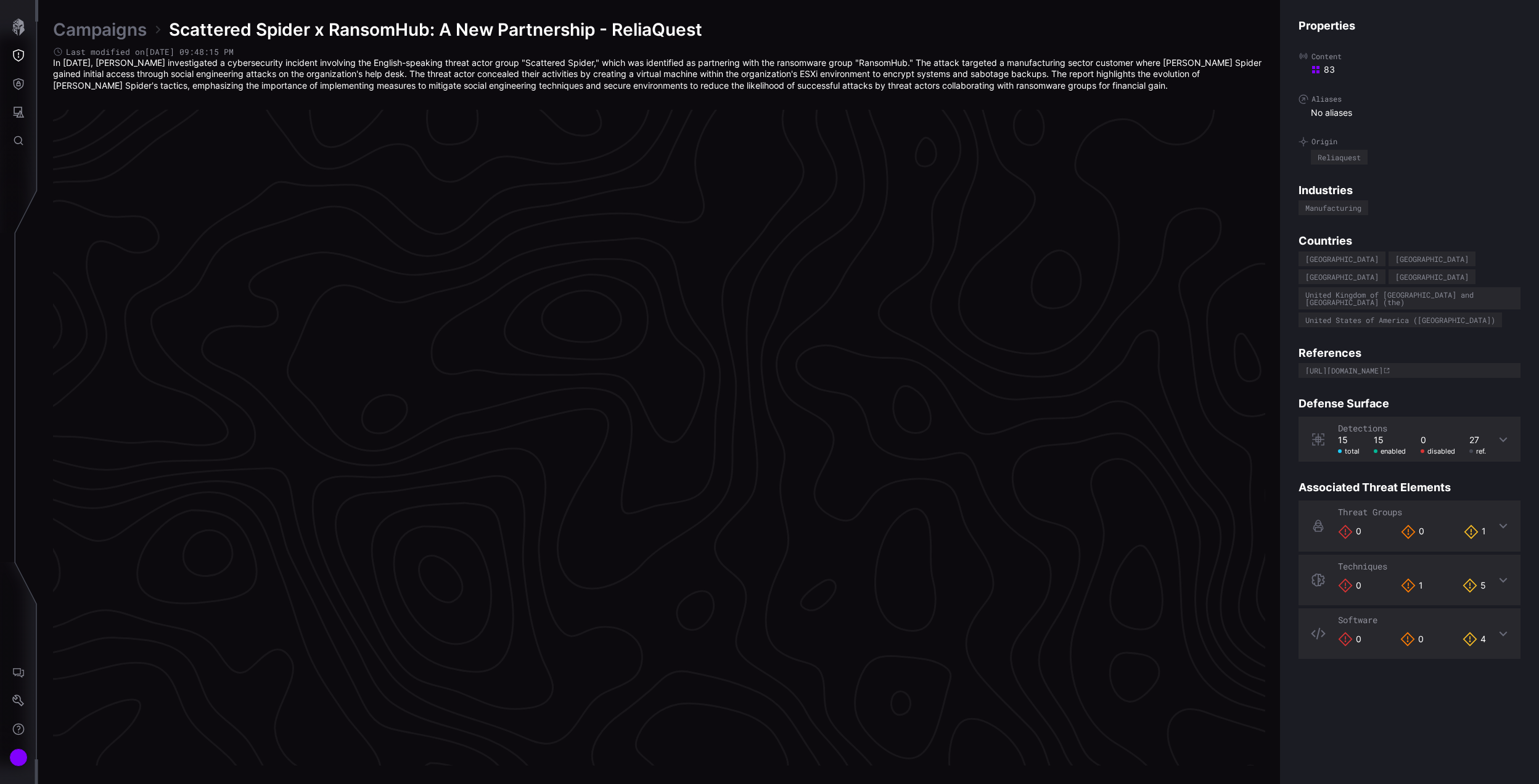 scroll, scrollTop: 1219, scrollLeft: 324, axis: both 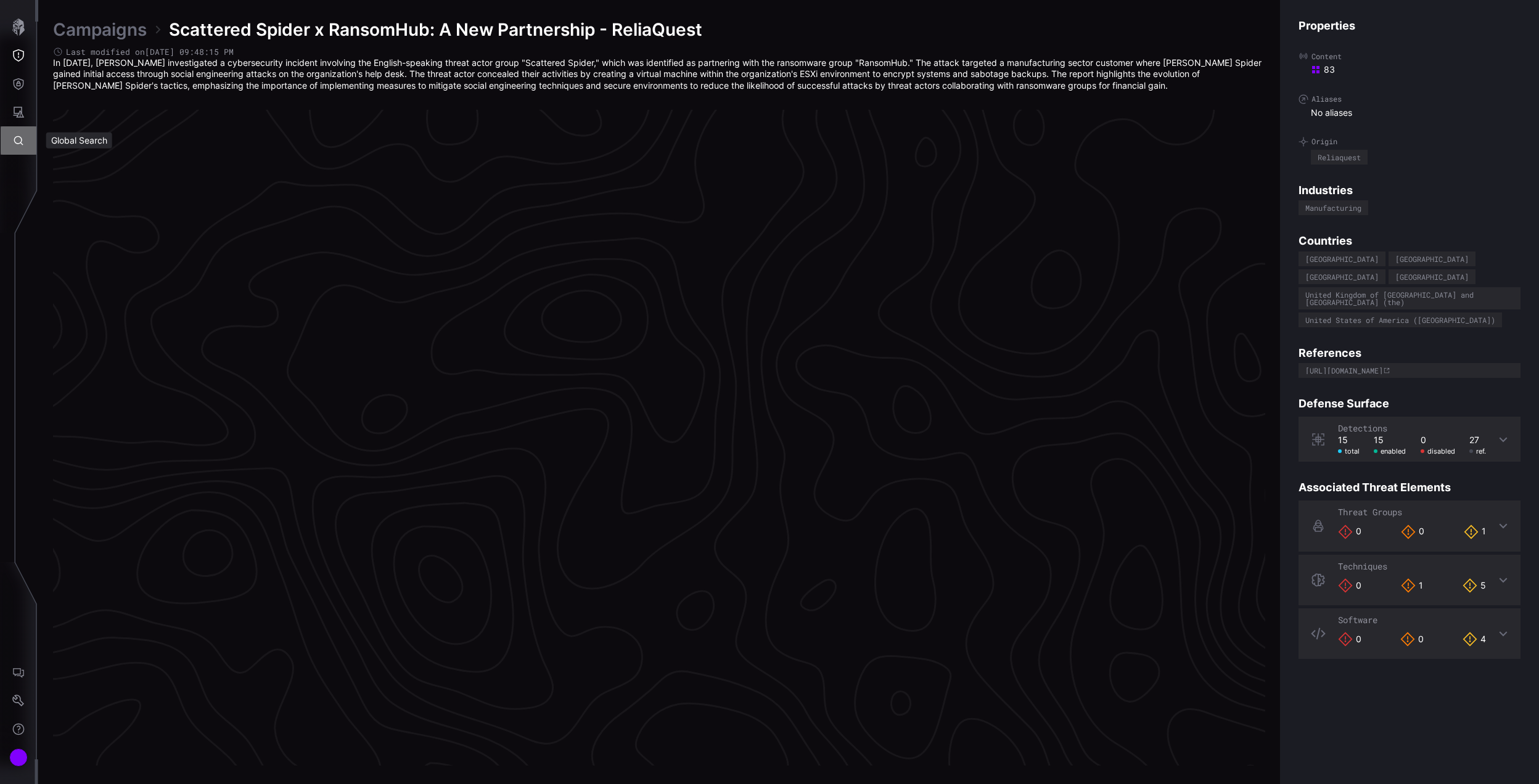 click at bounding box center (18, 141) 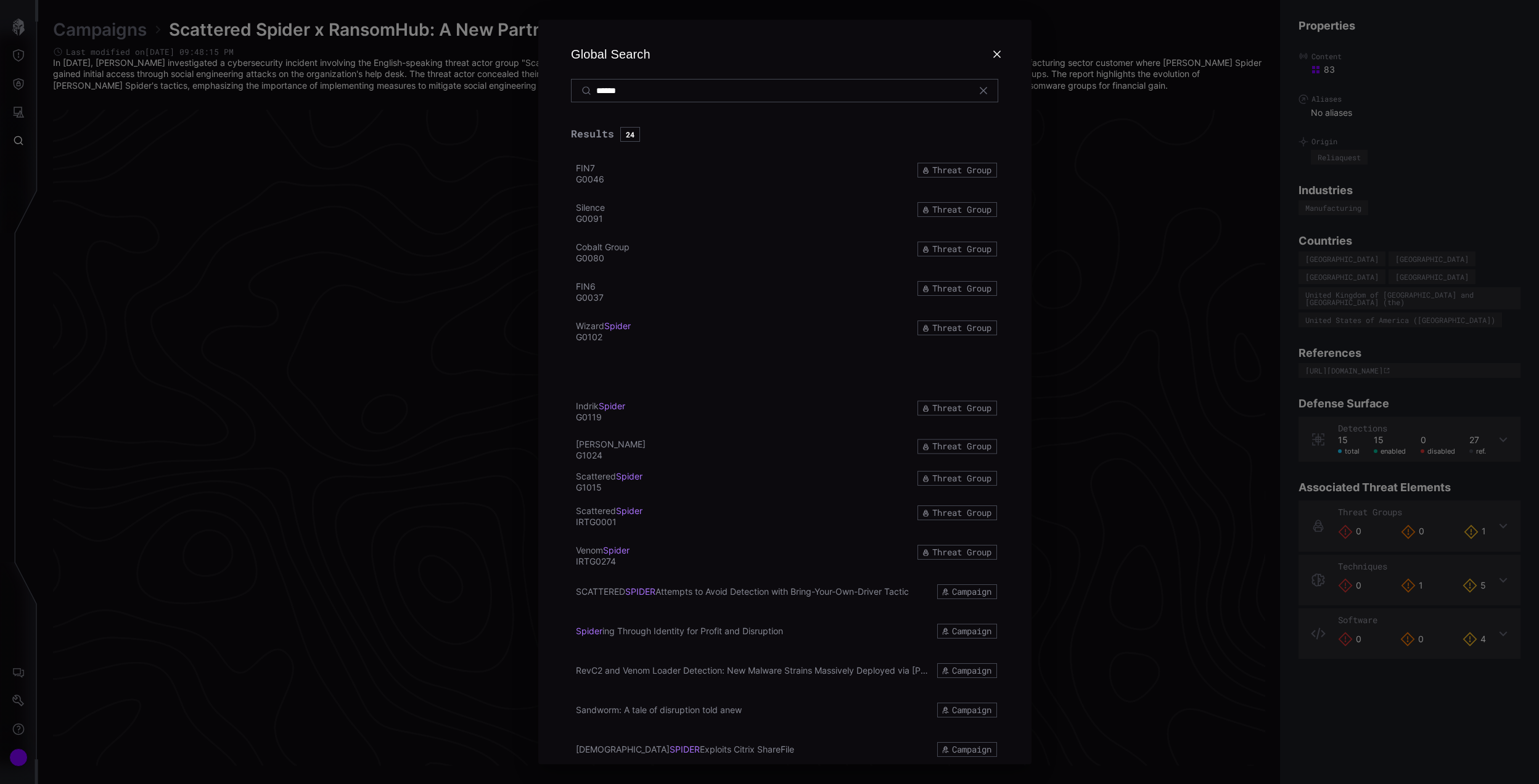 click on "******" at bounding box center [785, 91] 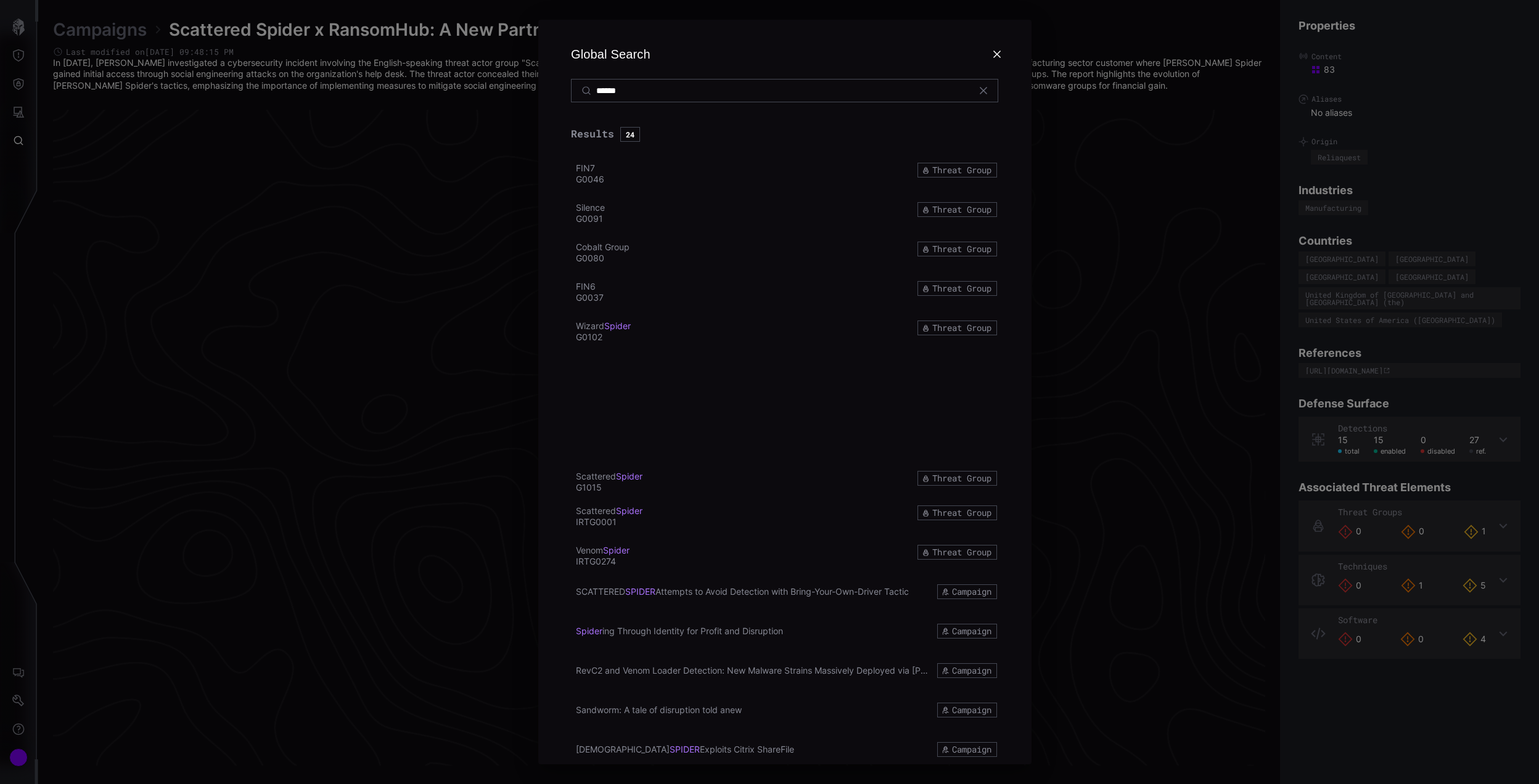 click on "******" at bounding box center [785, 91] 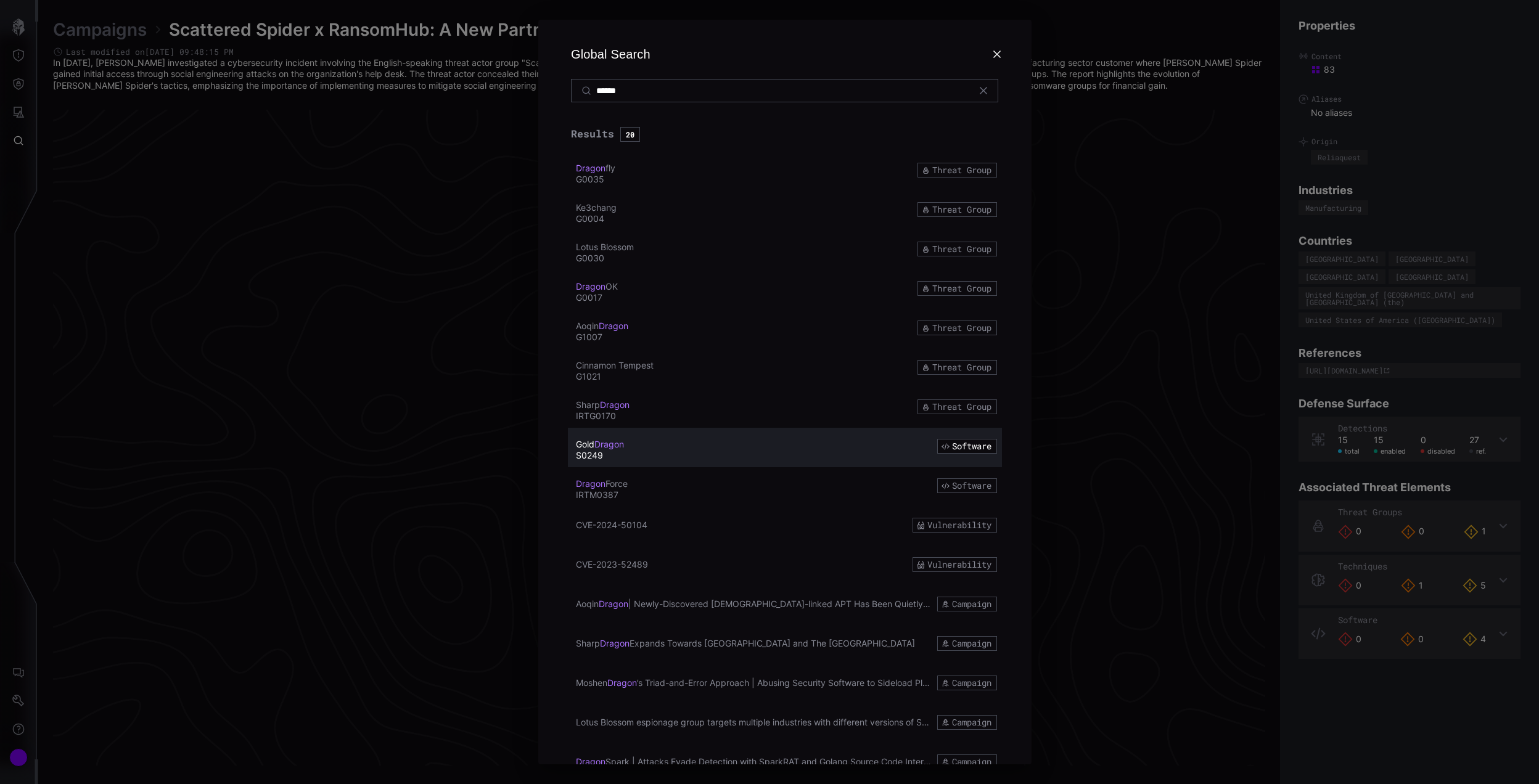 type on "******" 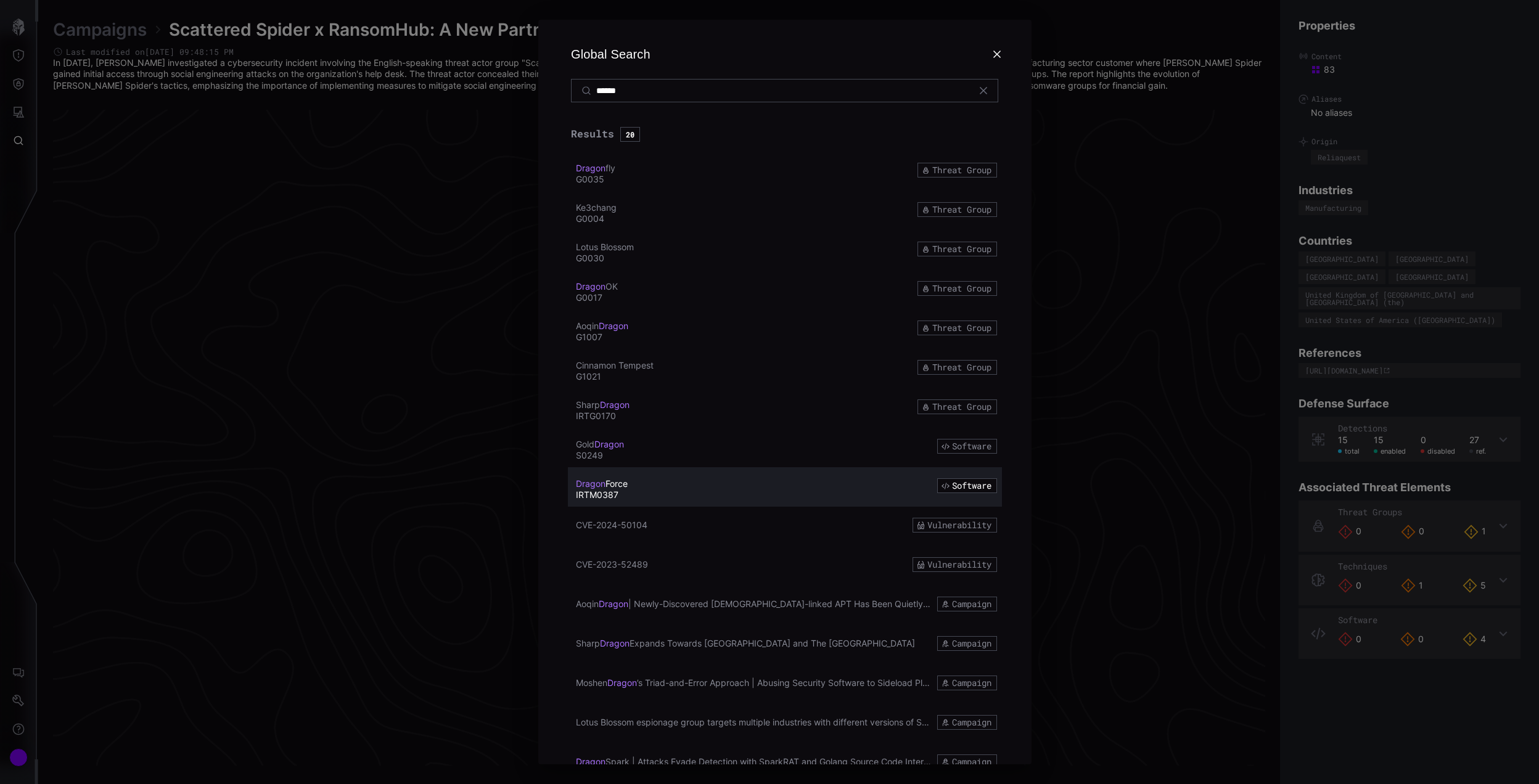 click on "Dragon Force IRTM0387 Software" at bounding box center [785, 487] 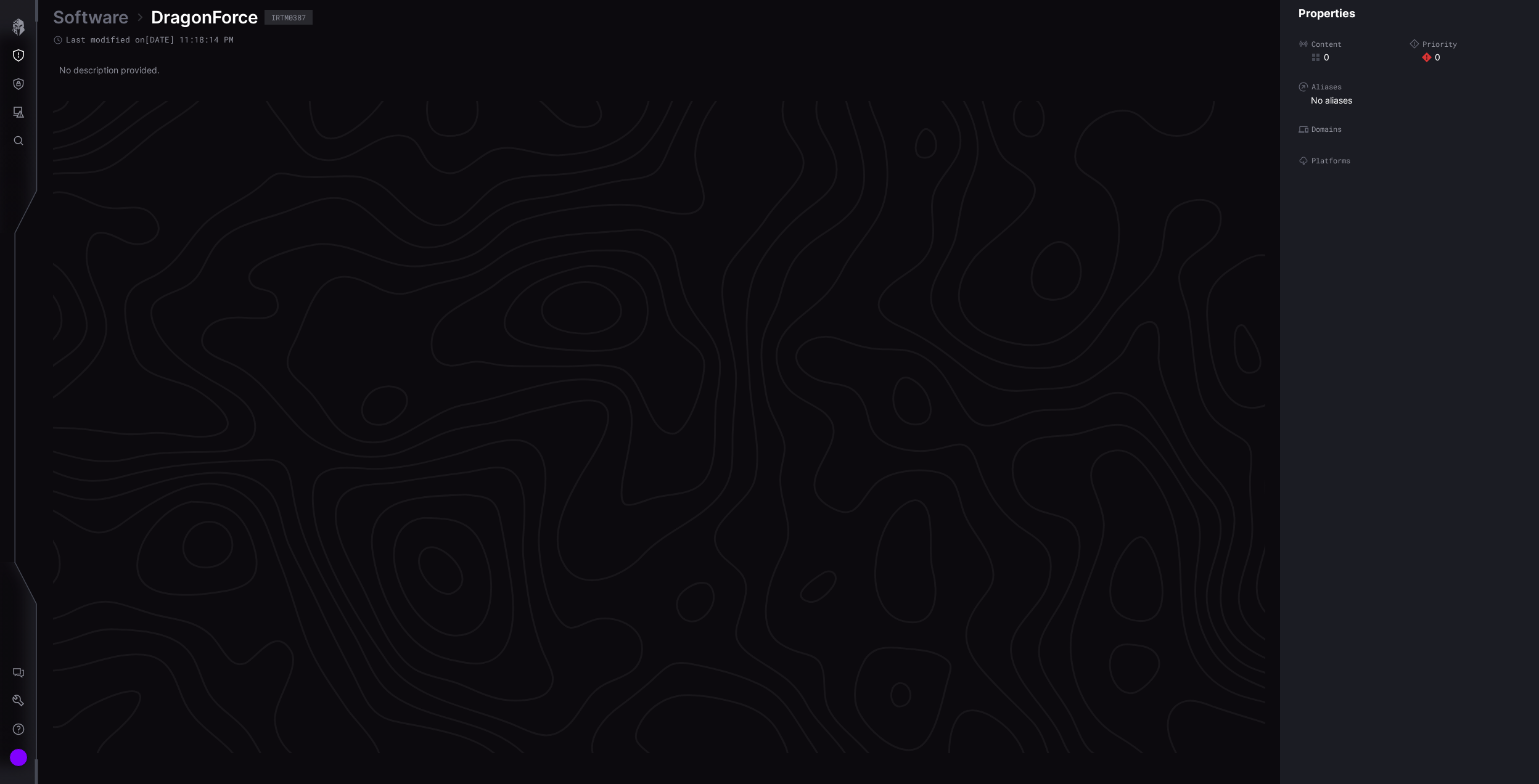 scroll, scrollTop: 2454, scrollLeft: 324, axis: both 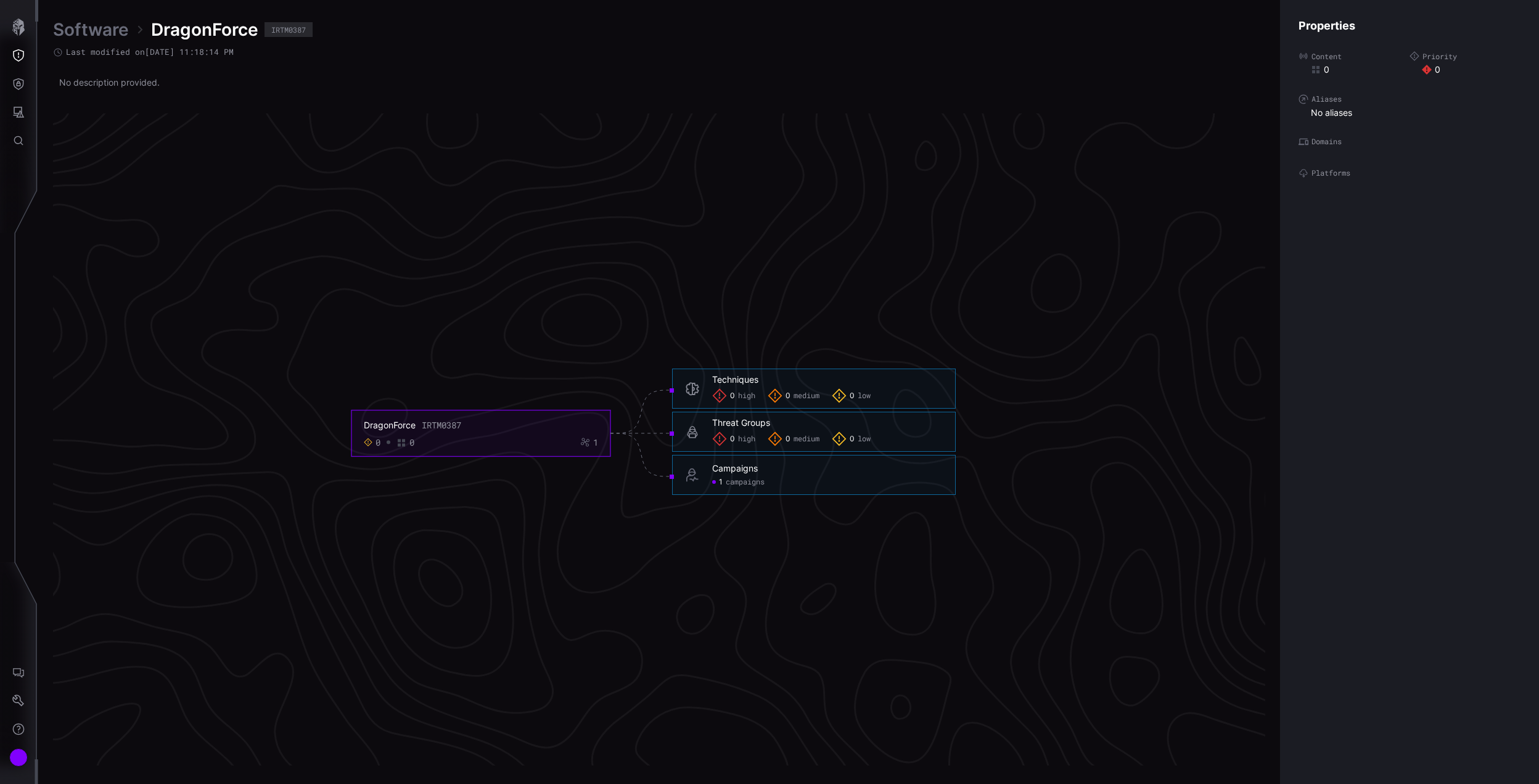 click on "1 campaigns" 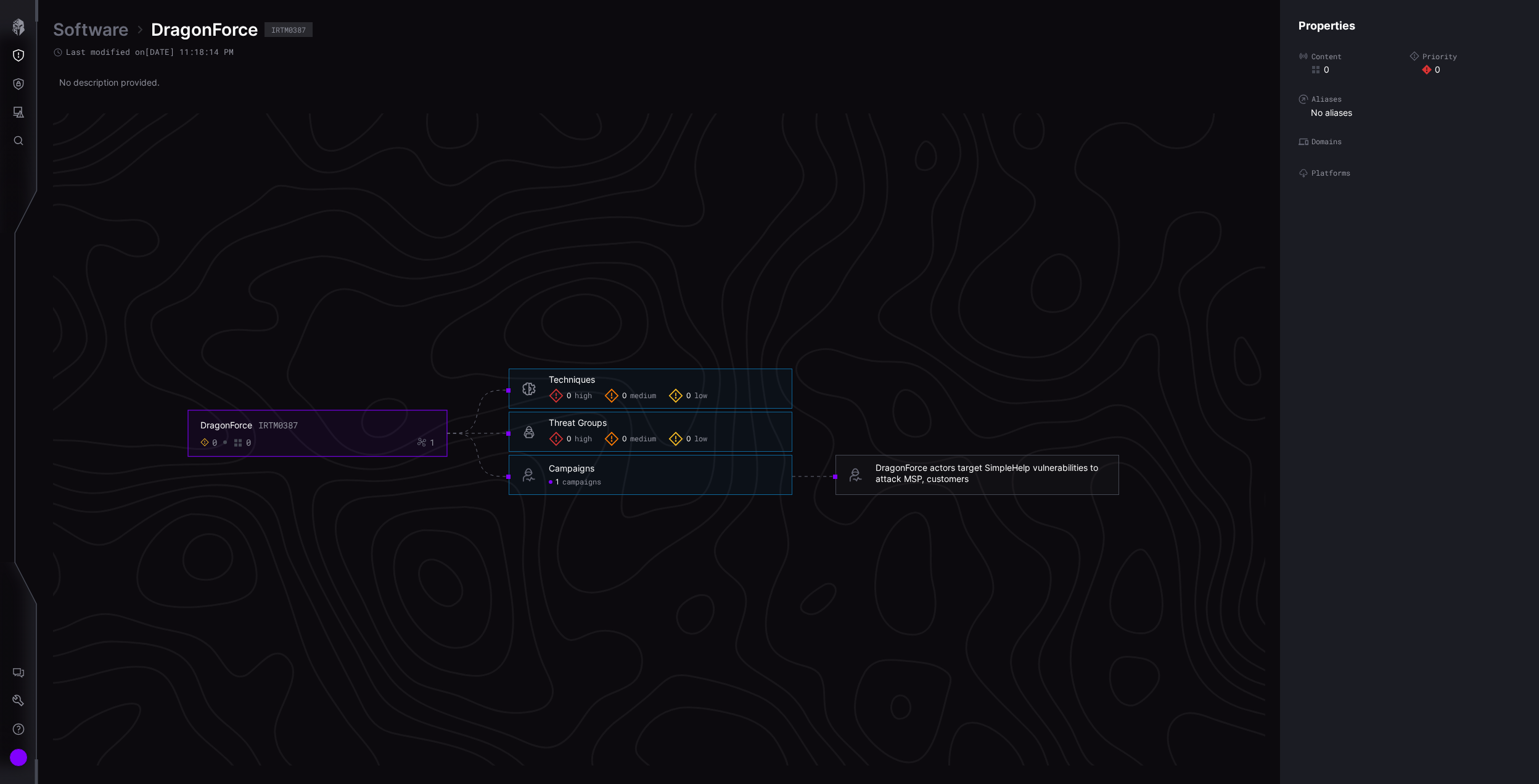 click on "DragonForce IRTM0387 0 0 1 Techniques 0 high 0 medium 0 low Techniques  -     high  medium  low     Threat Groups 0 high 0 medium 0 low Threat Groups  -     high  medium  low     Campaigns 1 campaigns Campaigns  -    1 campaigns     DragonForce actors target SimpleHelp vulnerabilities to attack MSP, customers DragonForce actors target SimpleHelp vulnerabilities to attack MSP, customers  -" 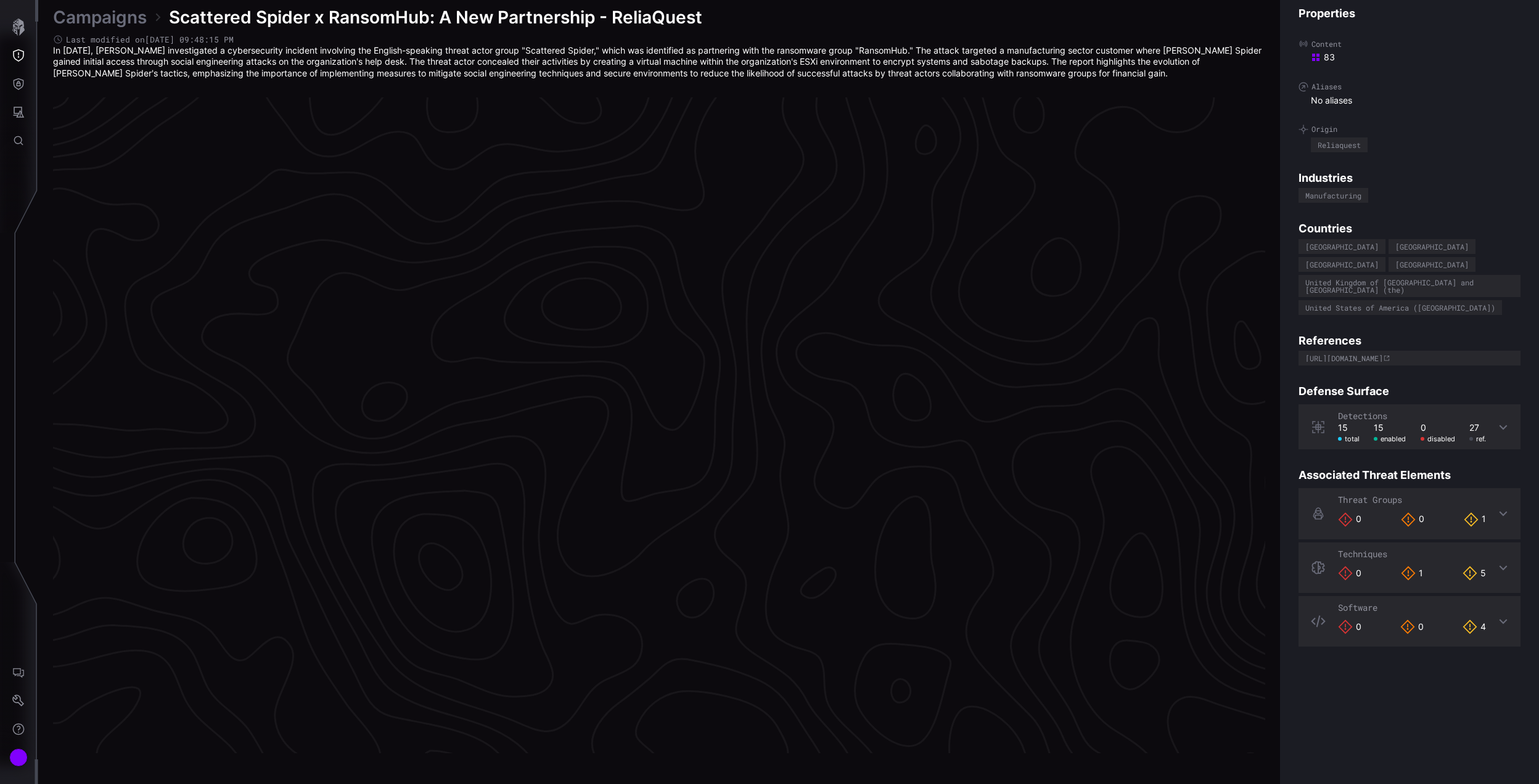 scroll, scrollTop: 2451, scrollLeft: 324, axis: both 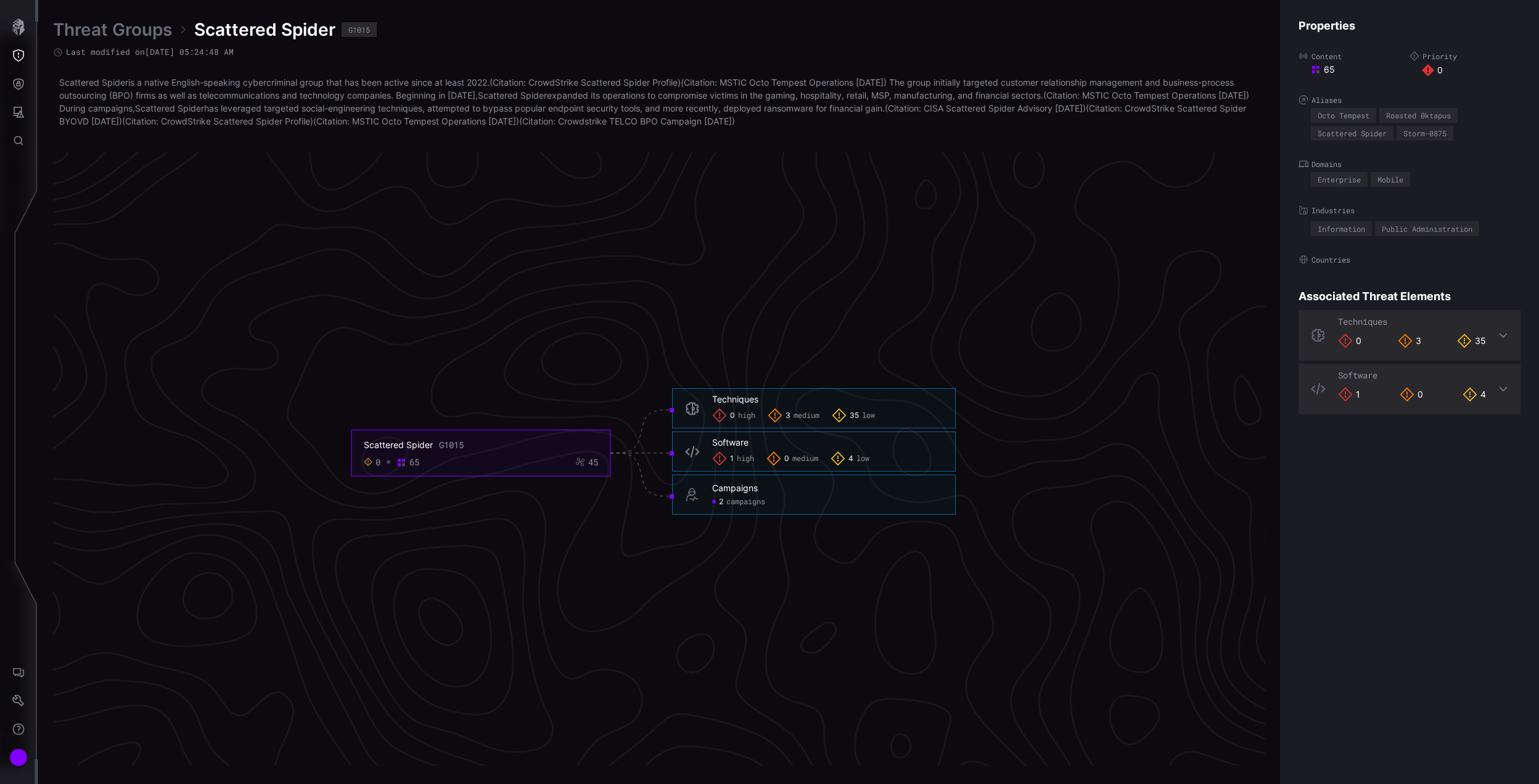click on "2" 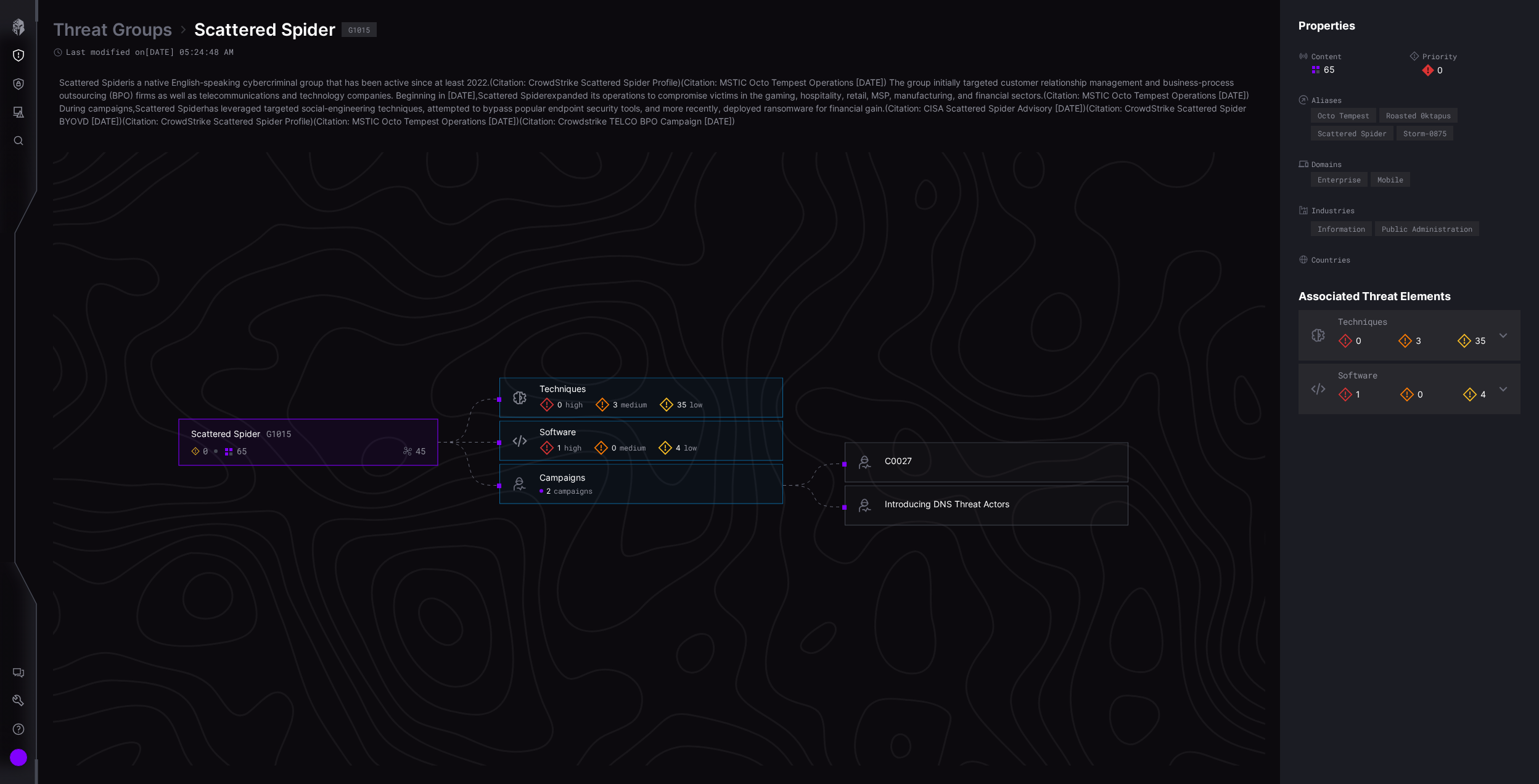 click on "high" 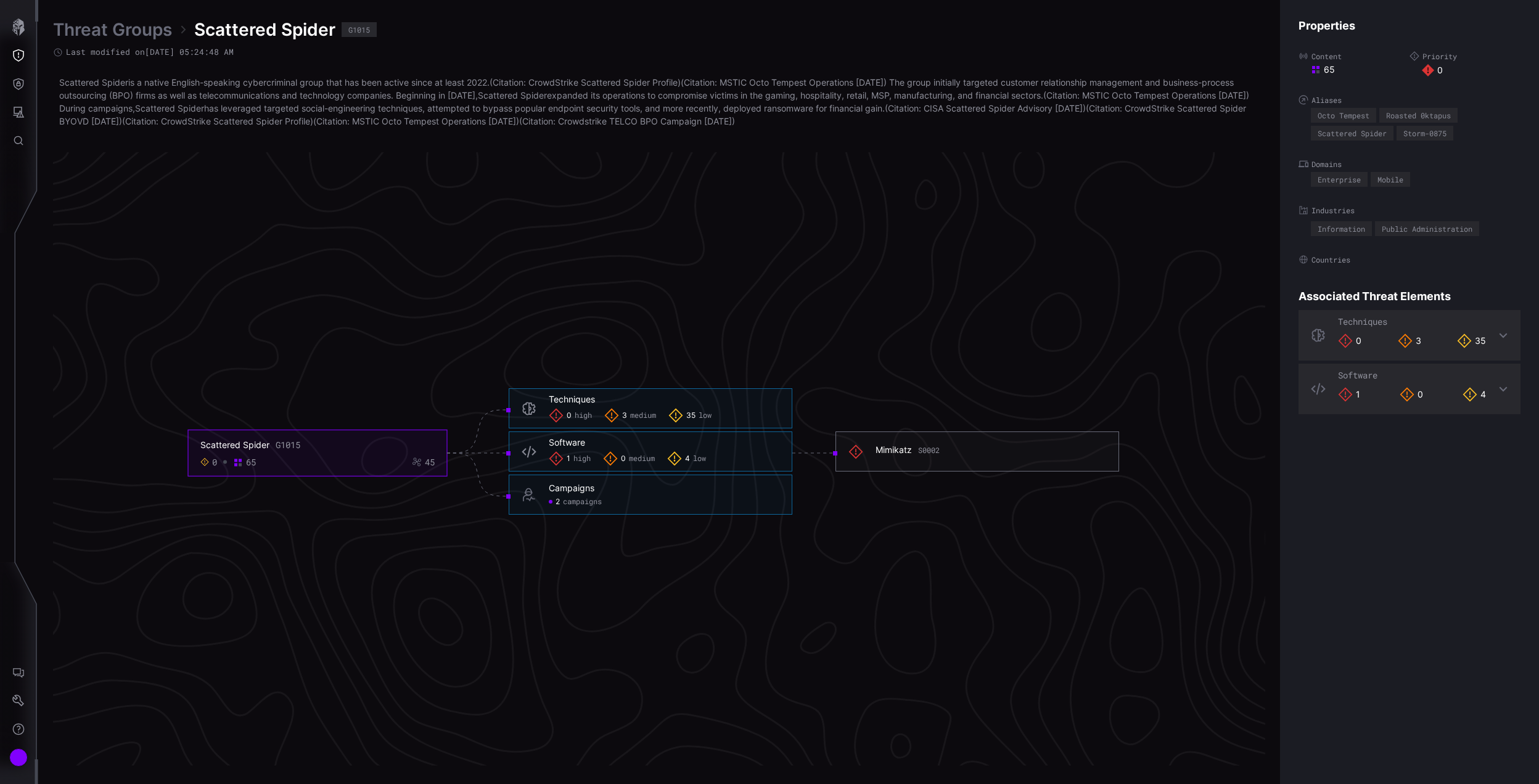 click on "Mimikatz S0002" 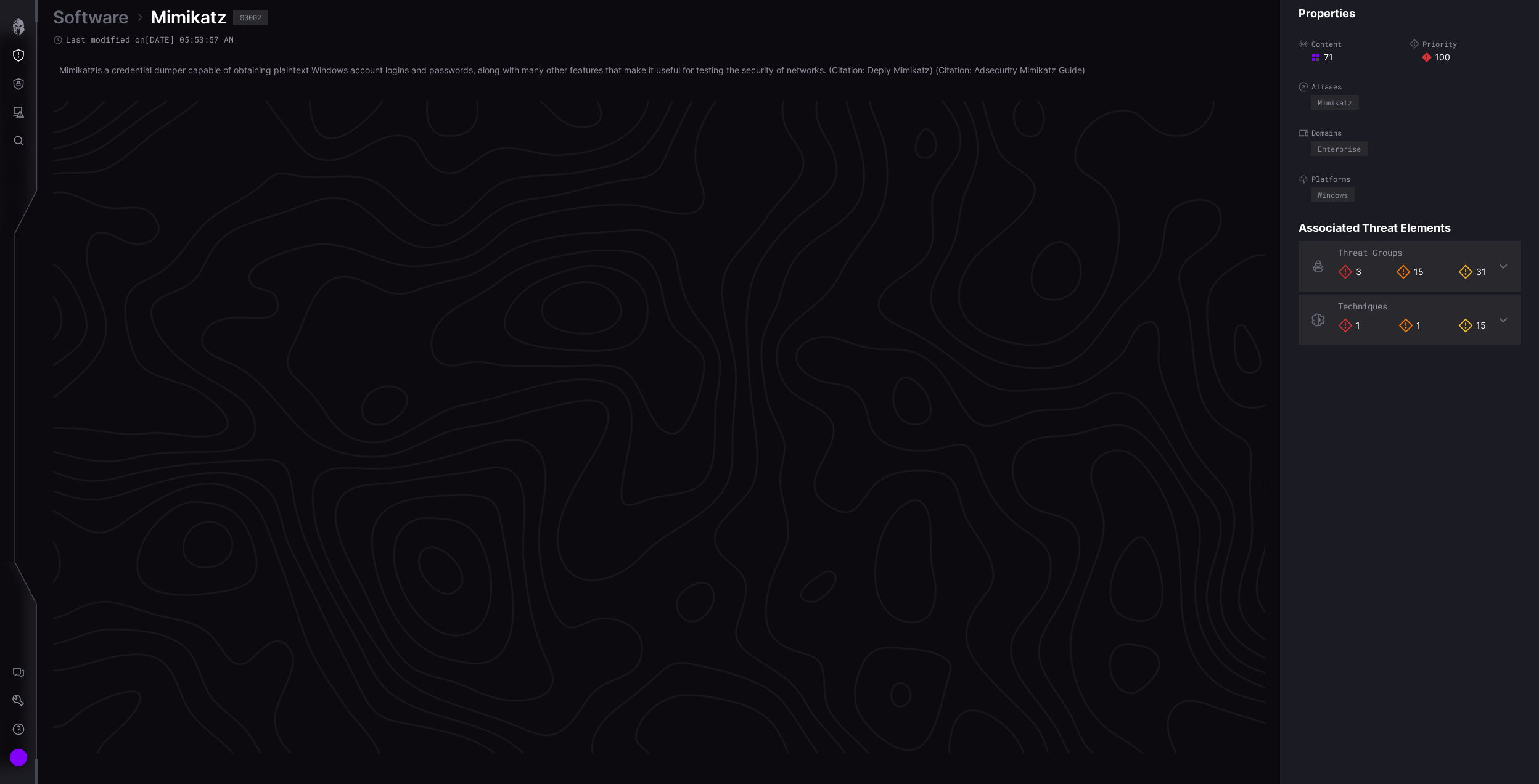 scroll, scrollTop: 2454, scrollLeft: 324, axis: both 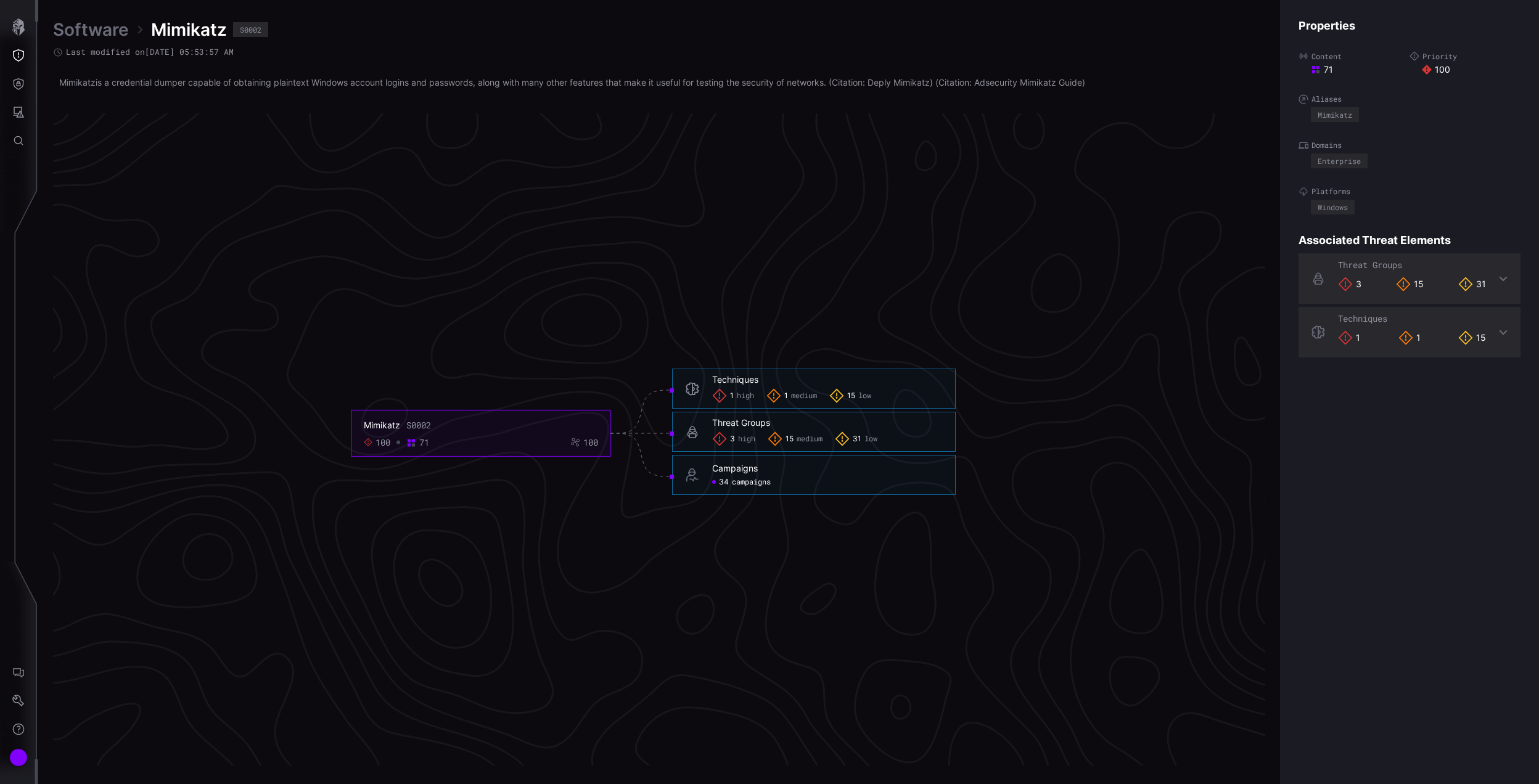 click on "campaigns" 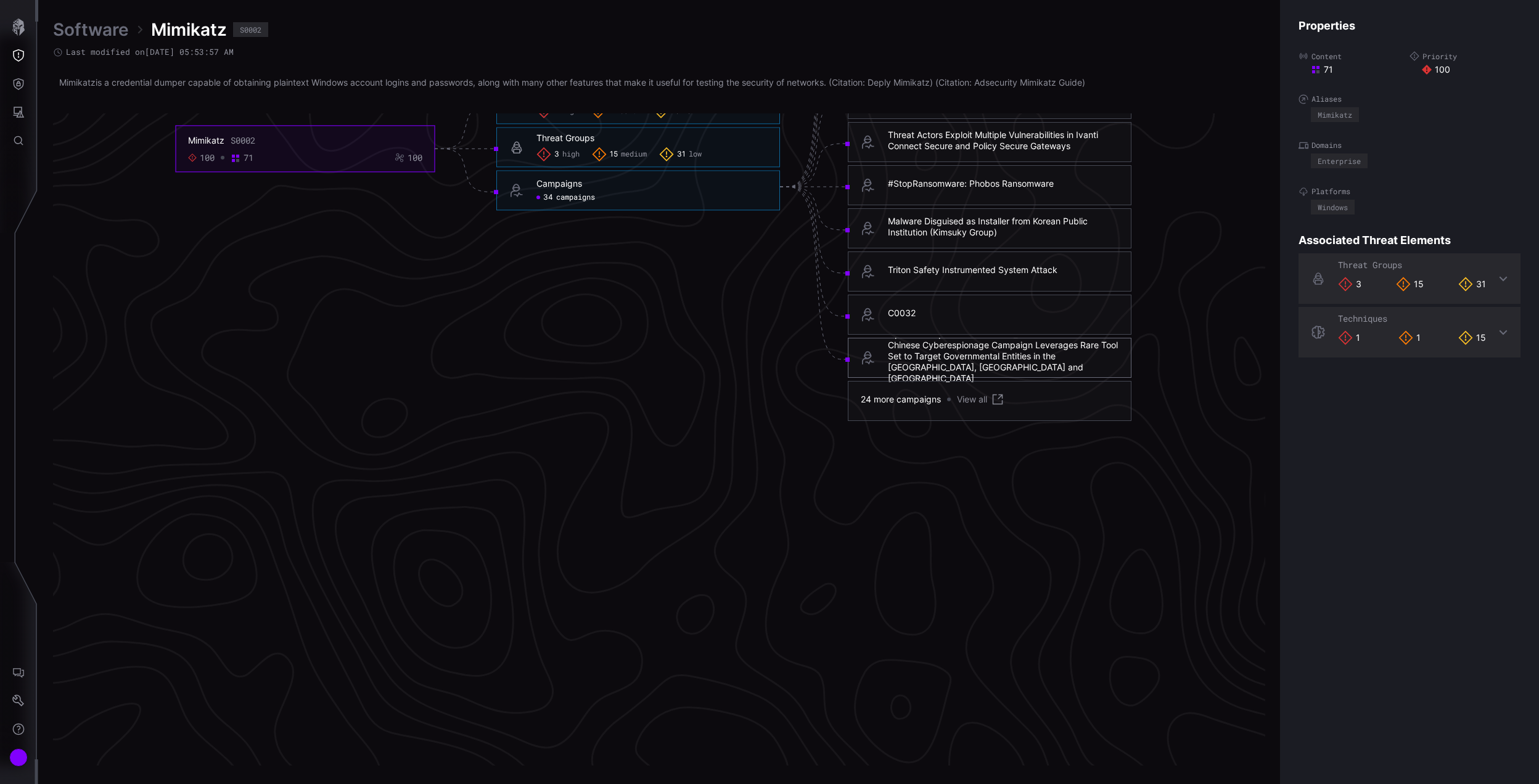 scroll, scrollTop: 2618, scrollLeft: 324, axis: both 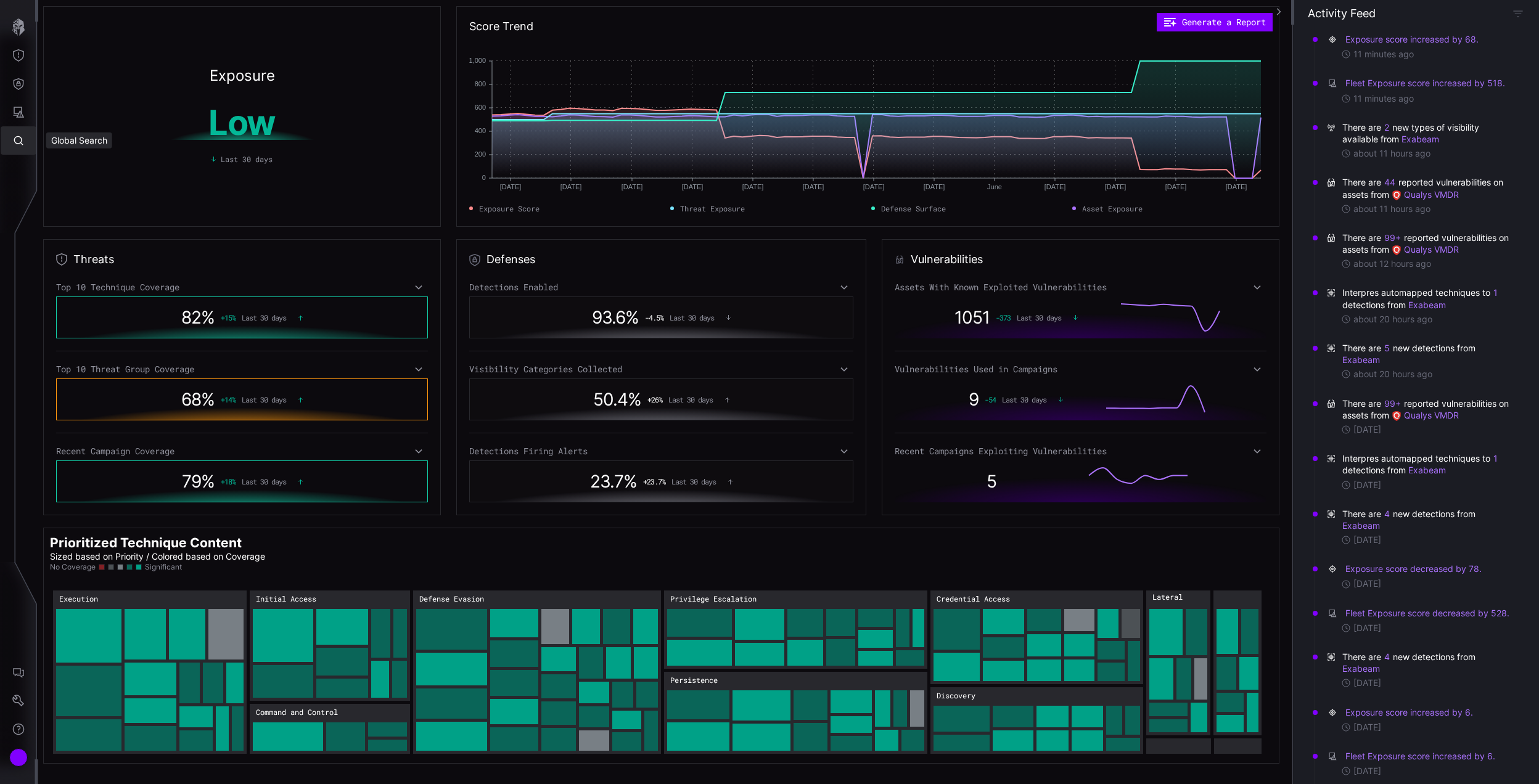 click at bounding box center (18, 141) 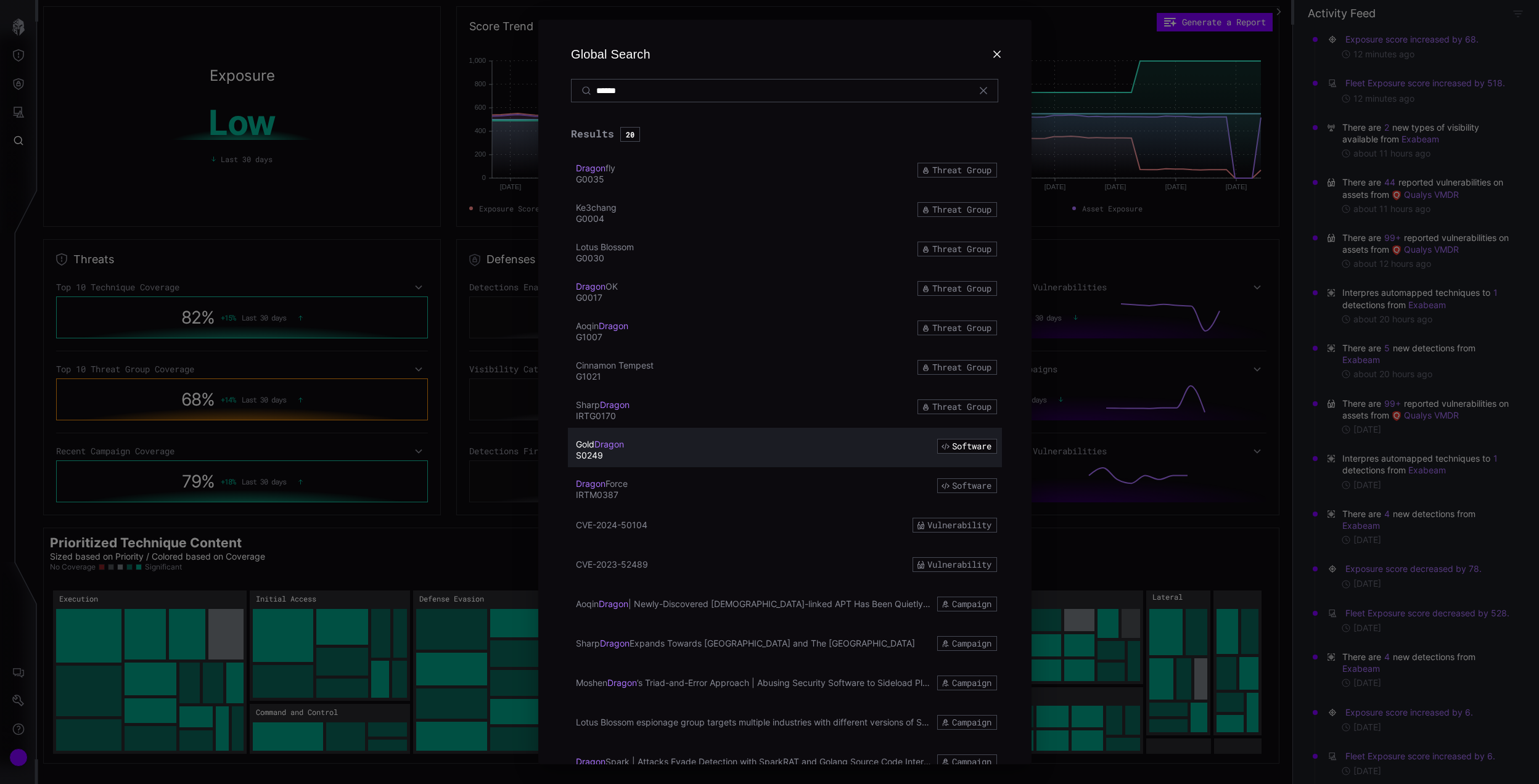 click on "Dragon Force IRTM0387 Software" at bounding box center [785, 487] 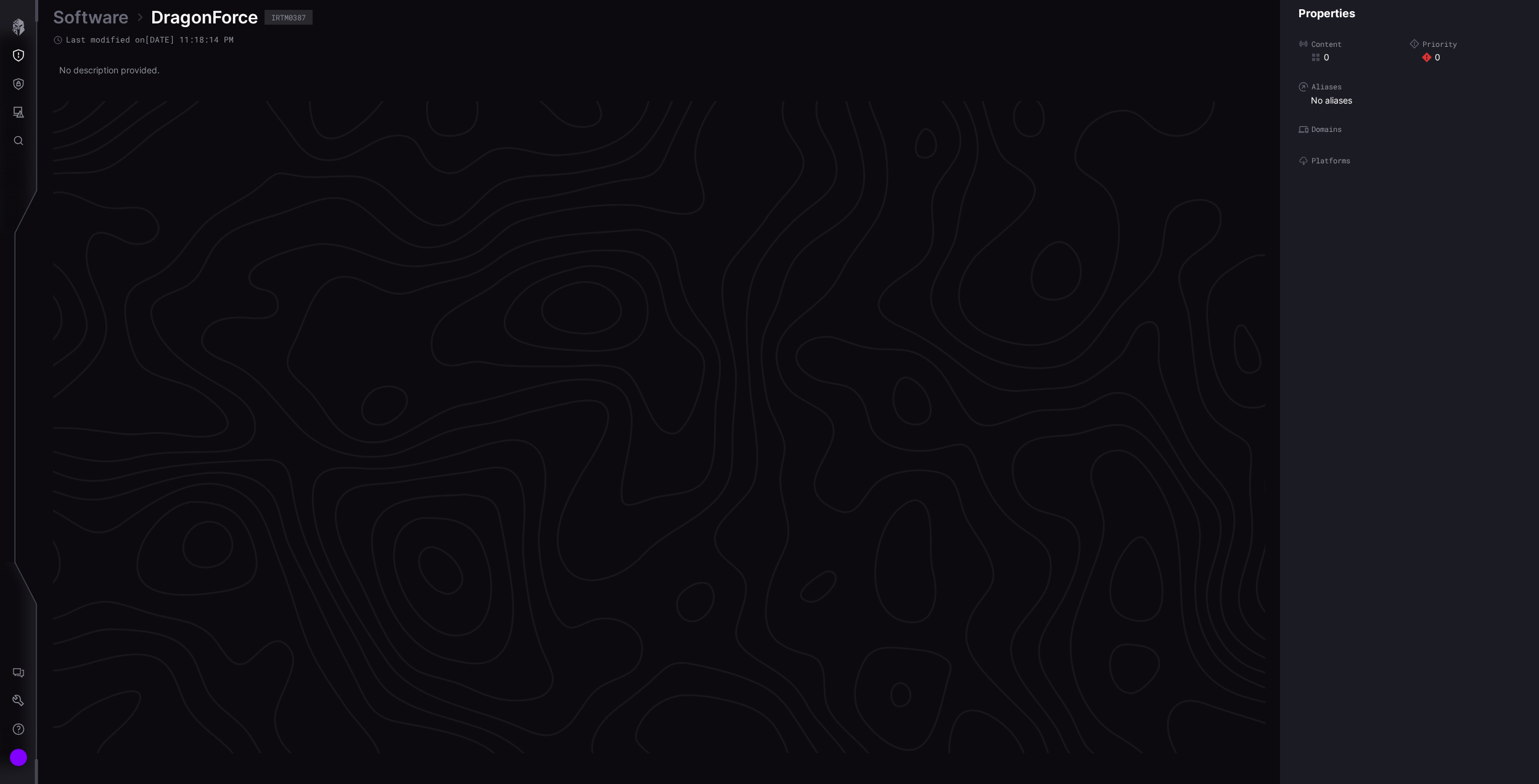 scroll, scrollTop: 2454, scrollLeft: 324, axis: both 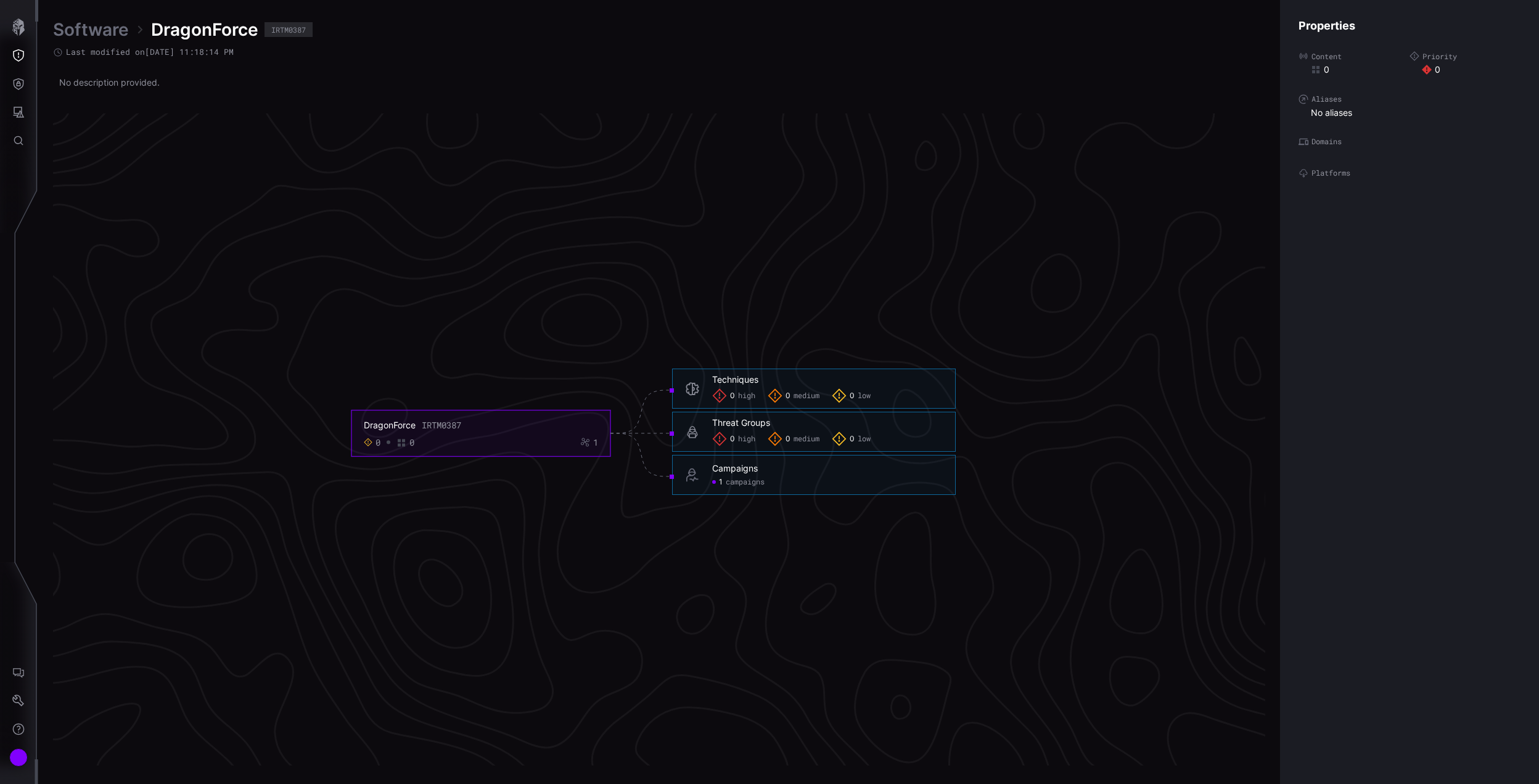 click on "Campaigns 1 campaigns" 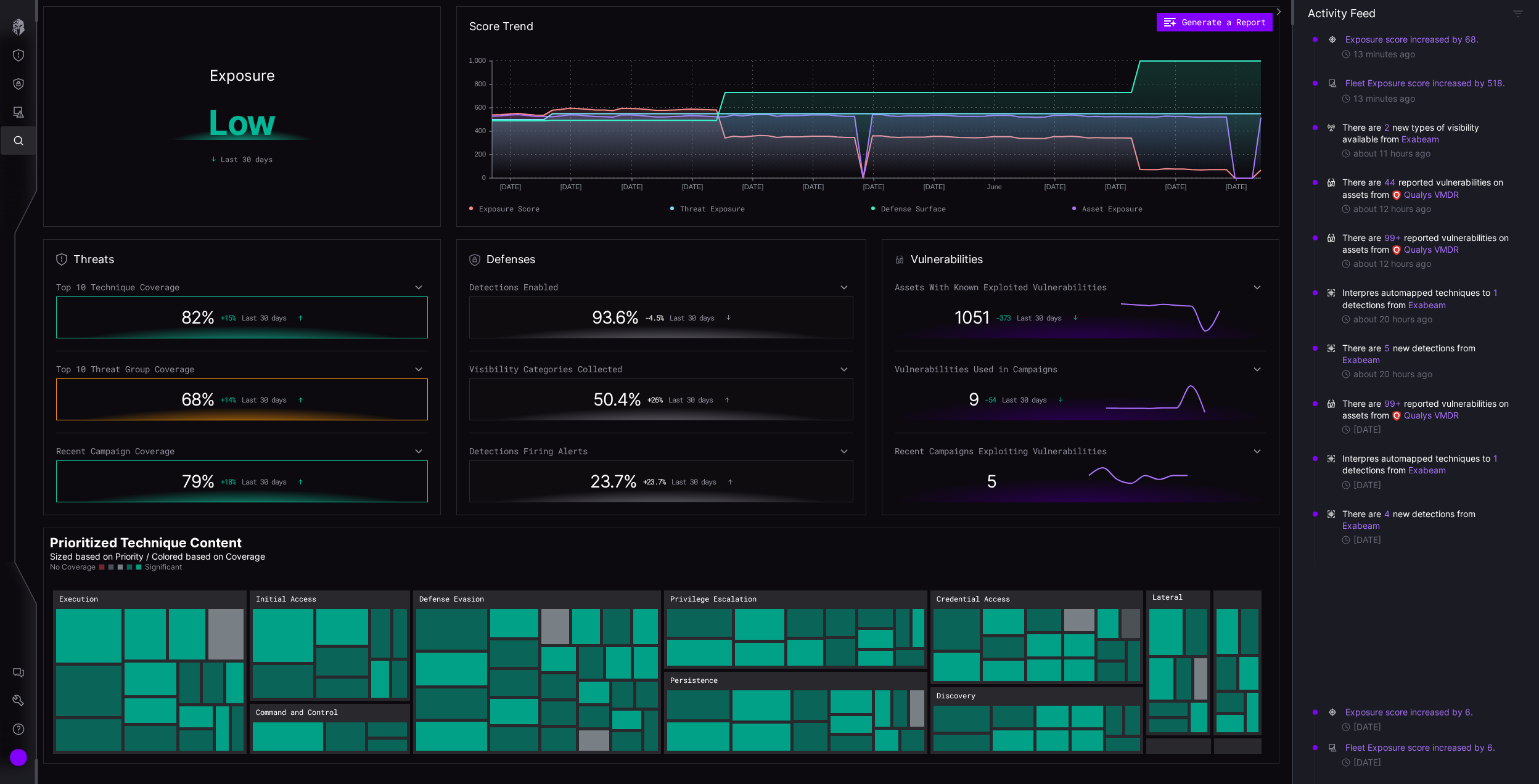 click 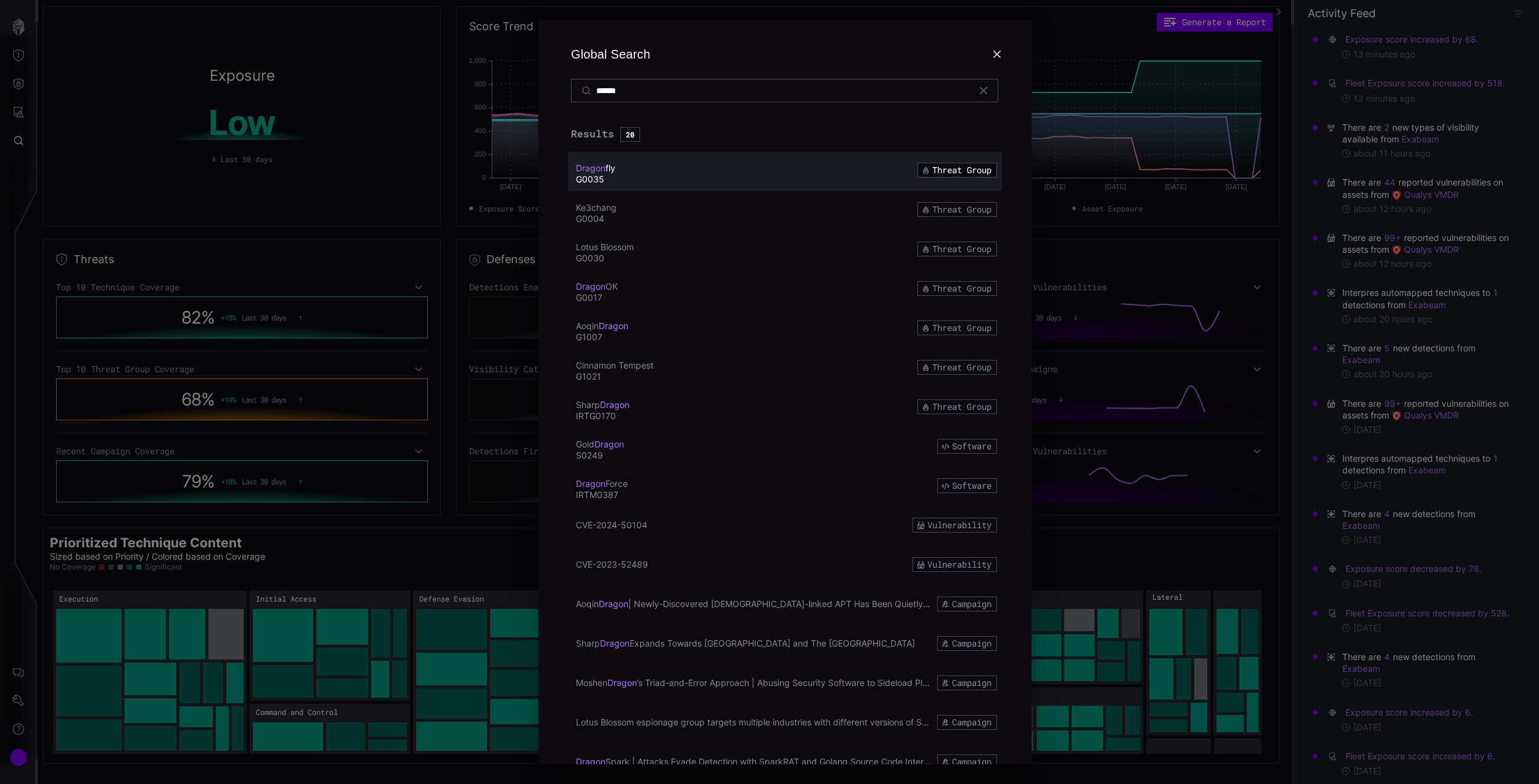 click on "******" at bounding box center (785, 91) 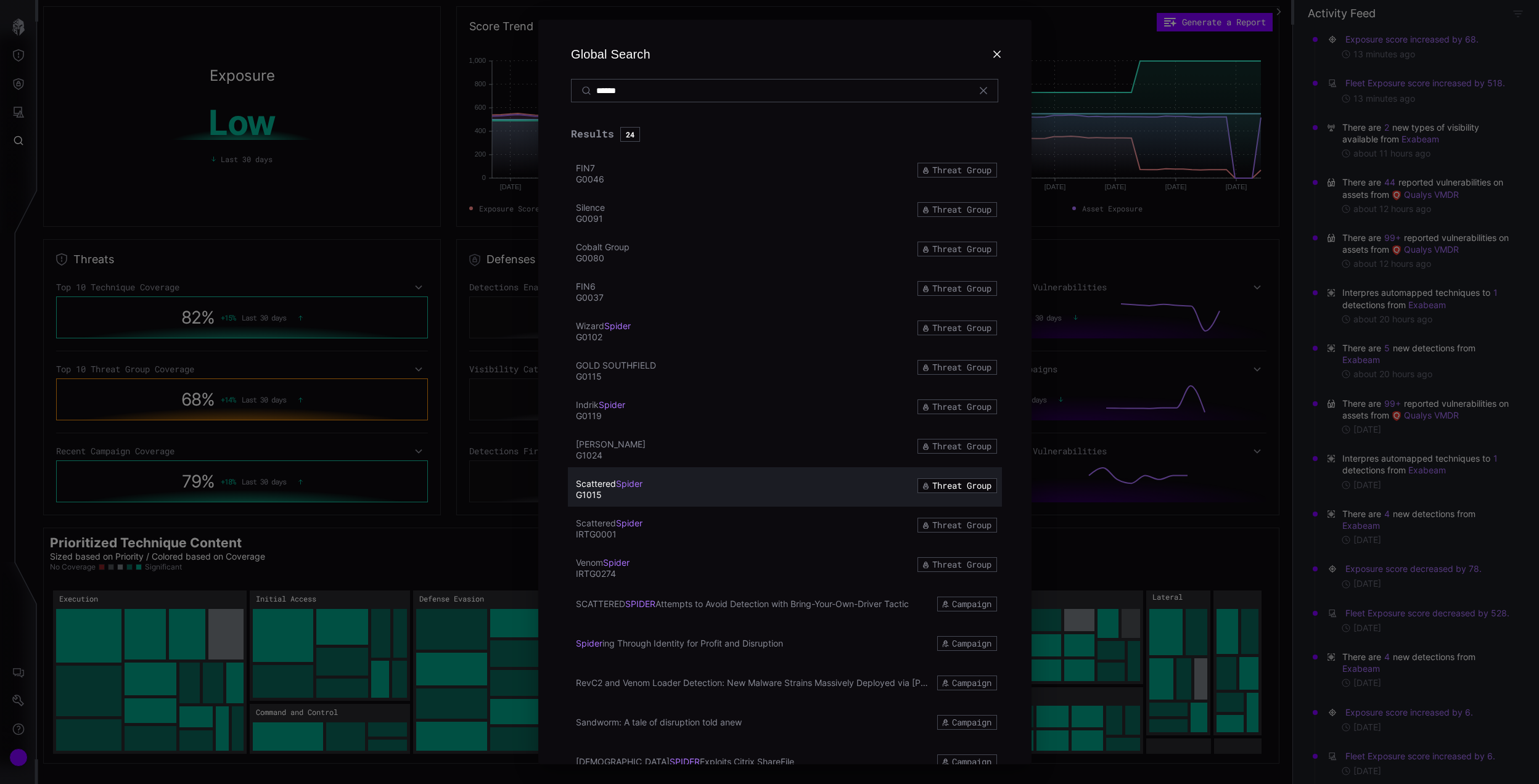 type on "******" 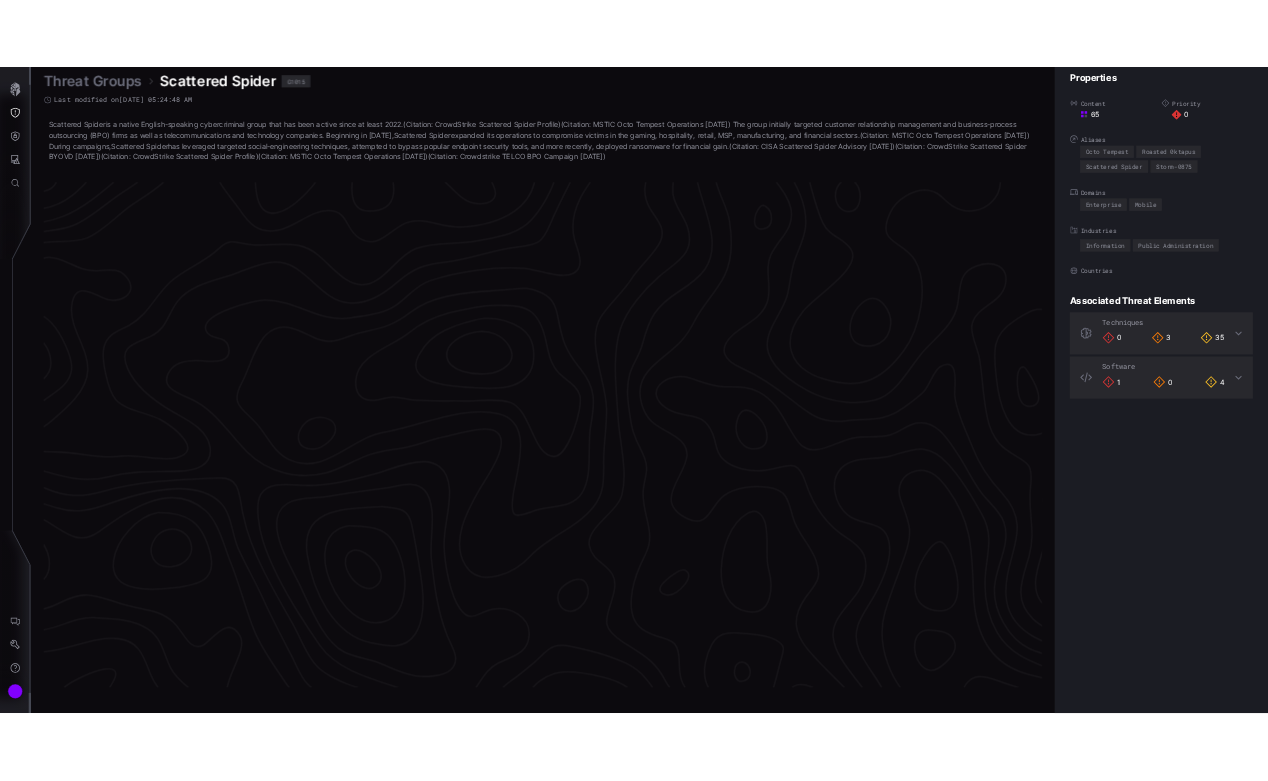 scroll, scrollTop: 4012, scrollLeft: 526, axis: both 